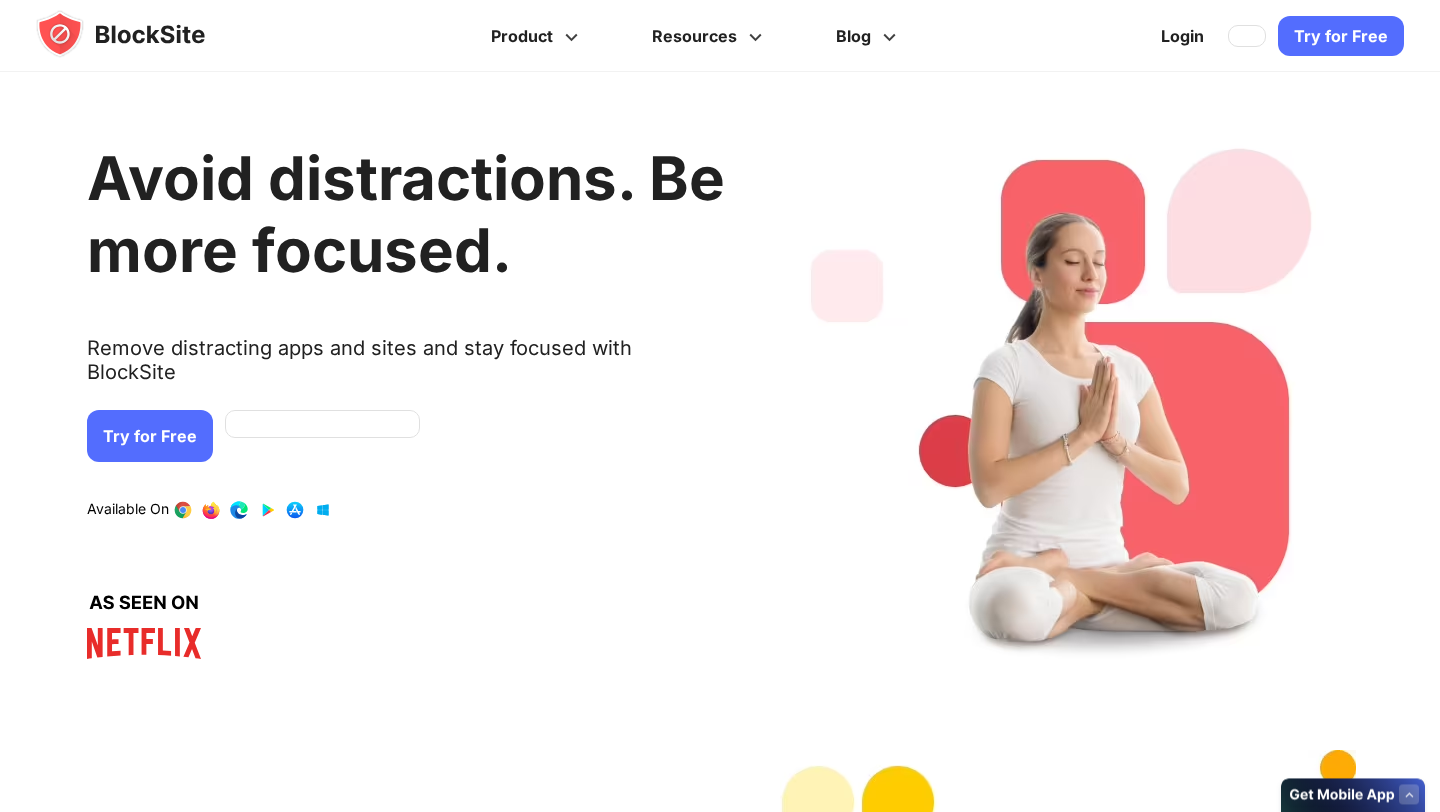 scroll, scrollTop: 0, scrollLeft: 0, axis: both 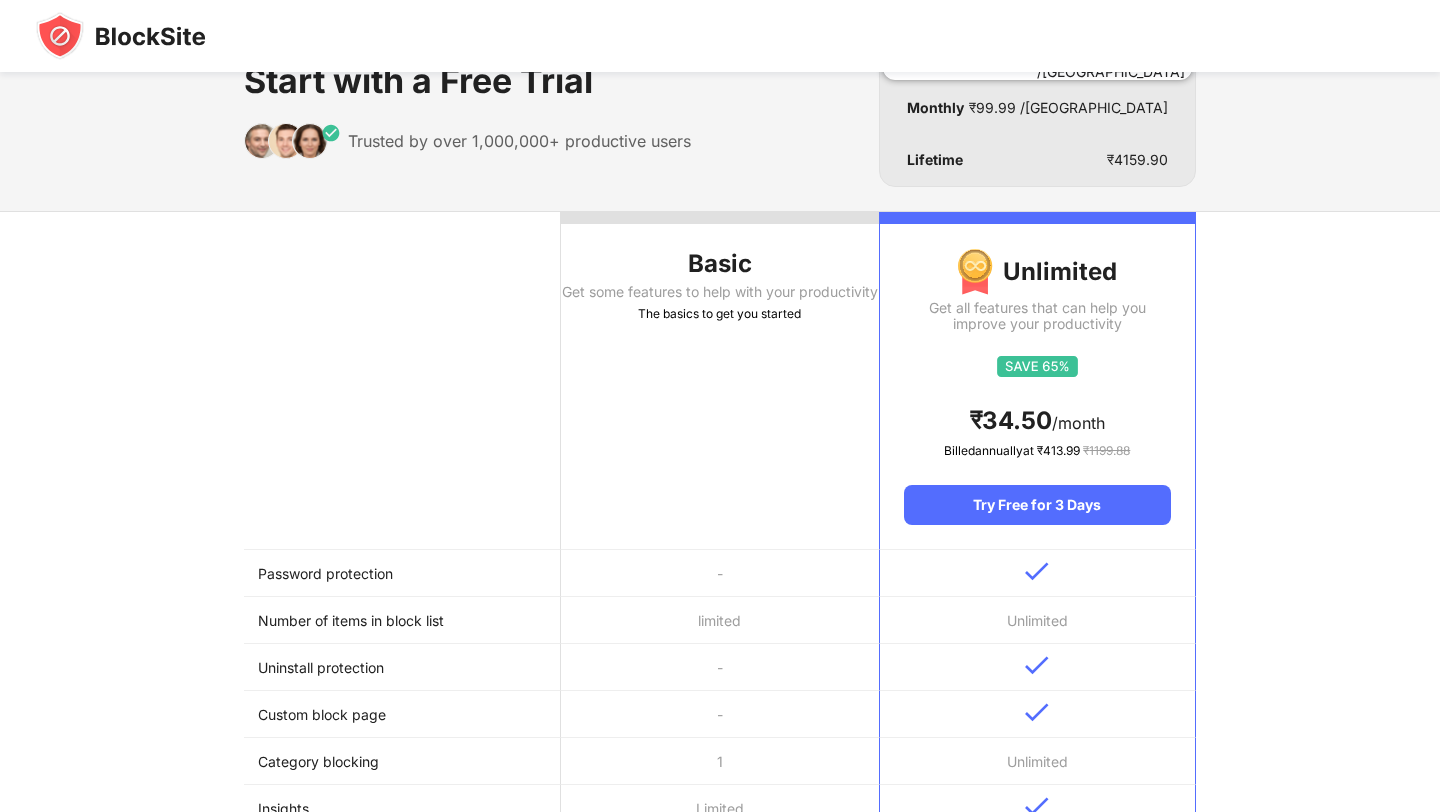 click on "Basic Get some features to help with your productivity The basics to get you started" at bounding box center (719, 381) 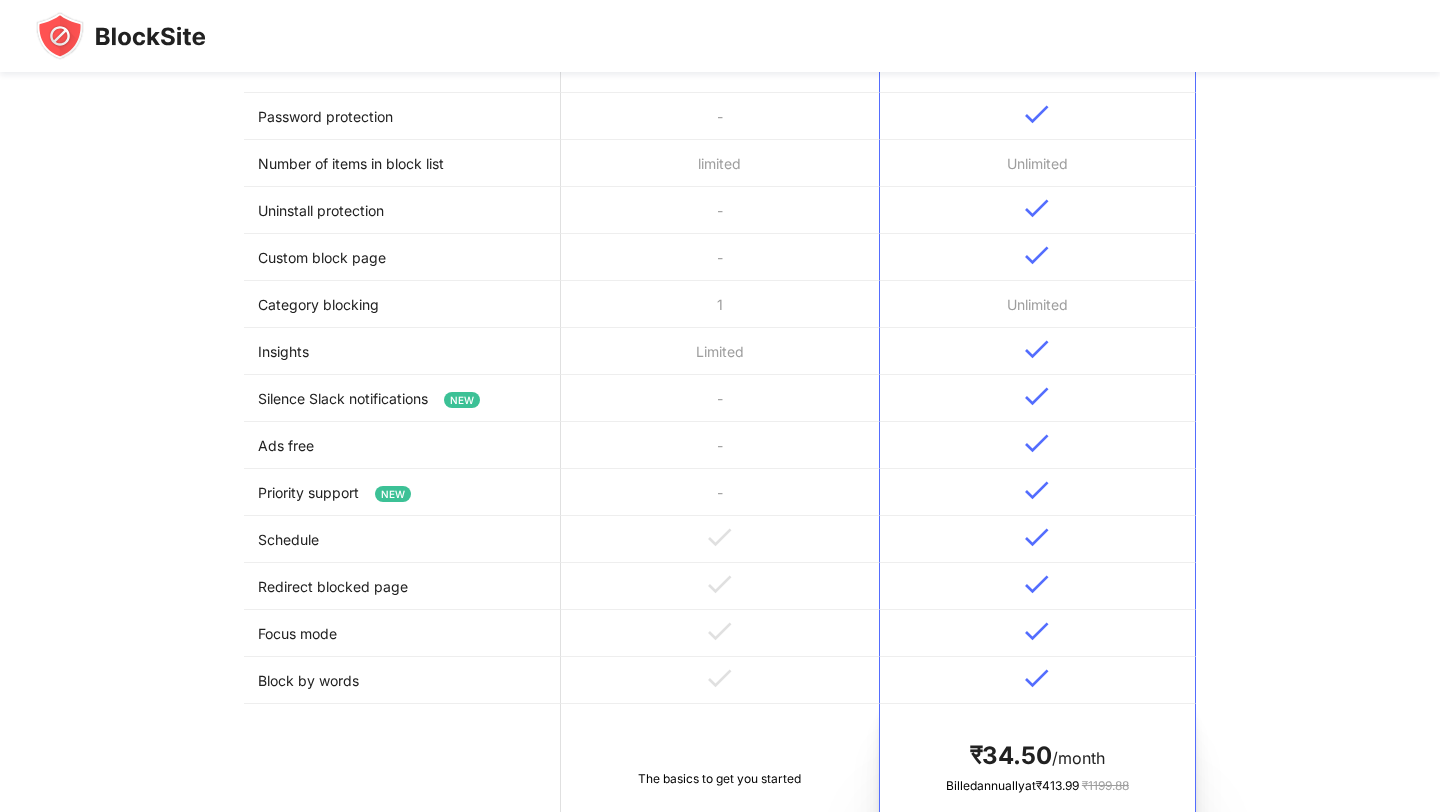 click on "-" at bounding box center (719, 398) 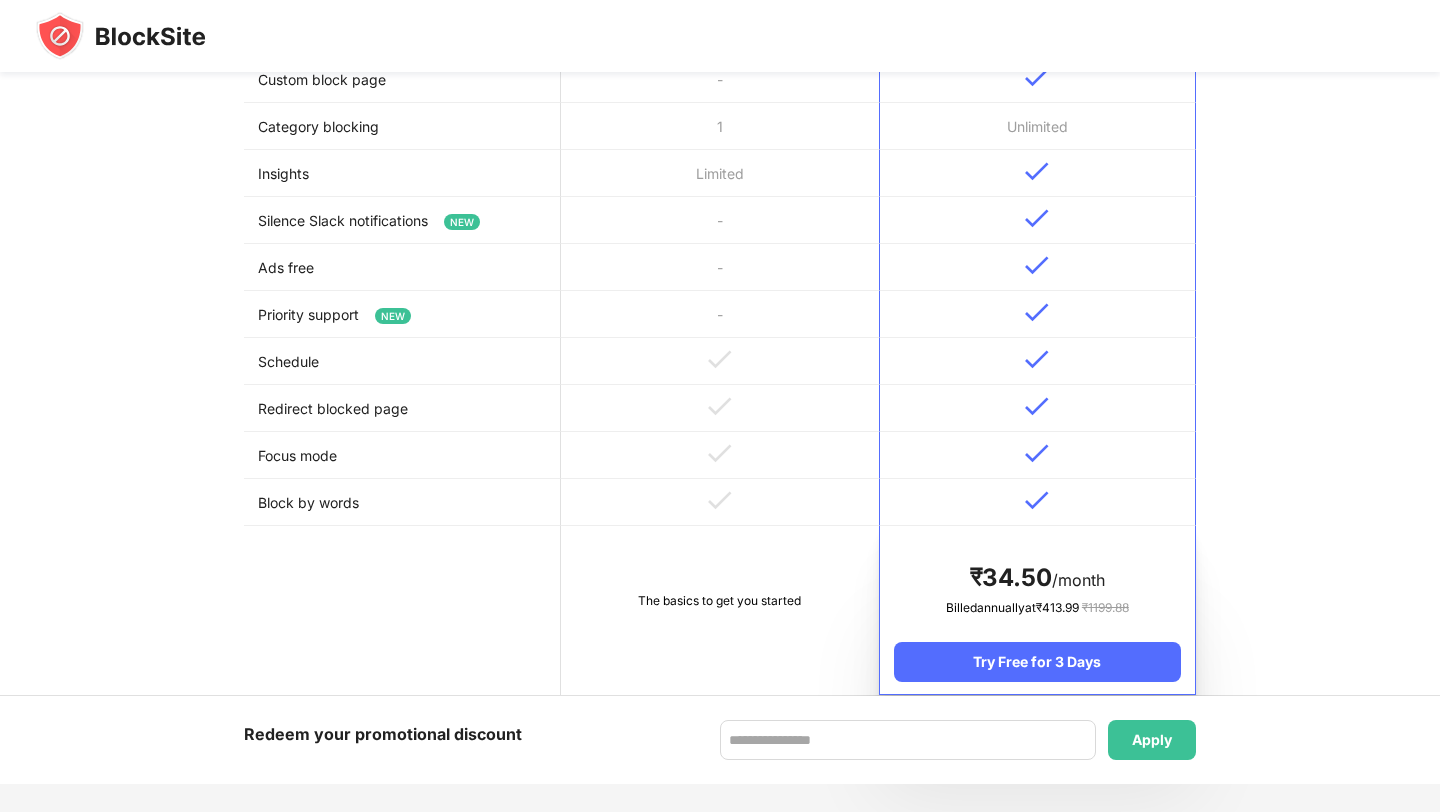 scroll, scrollTop: 927, scrollLeft: 0, axis: vertical 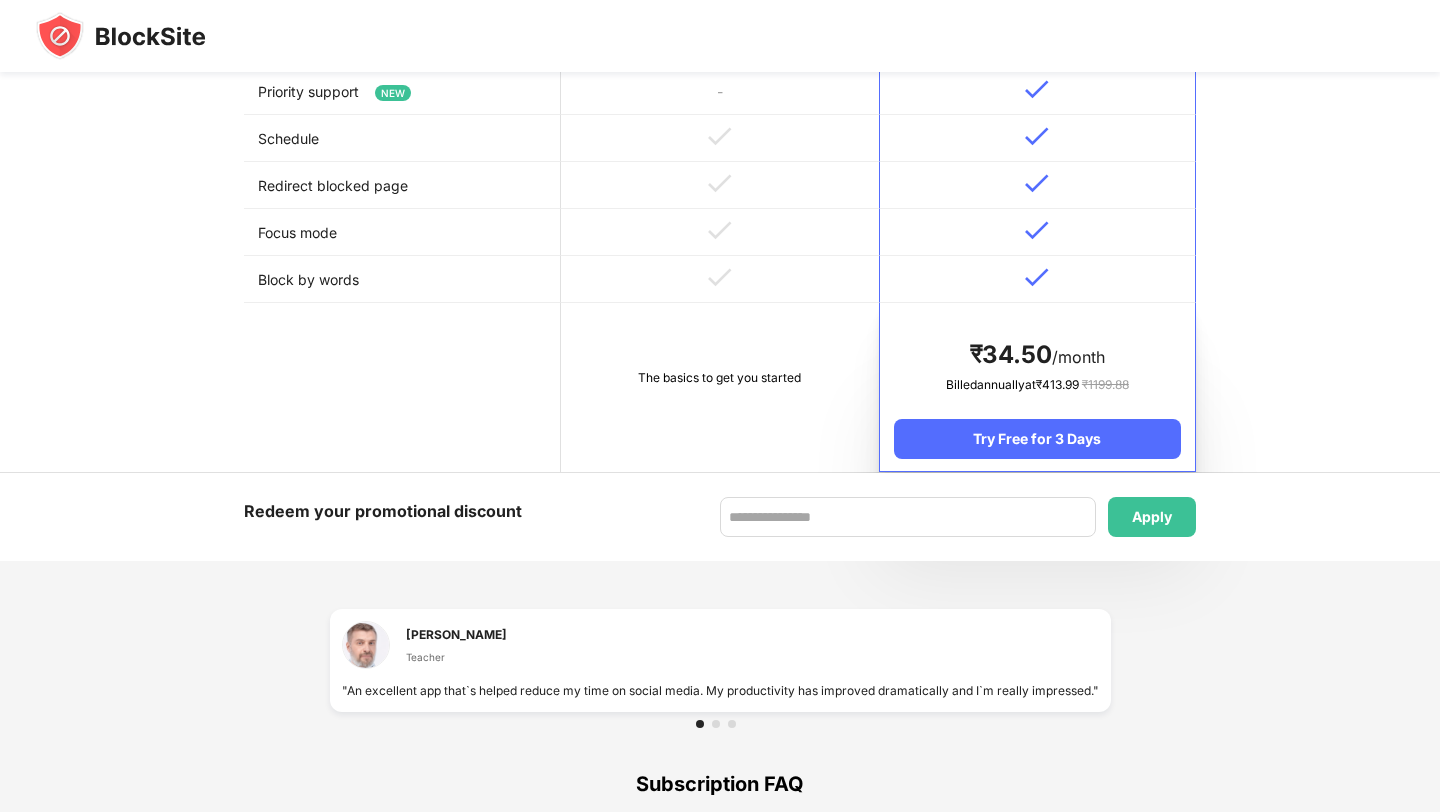 click on "The basics to get you started" at bounding box center (719, 387) 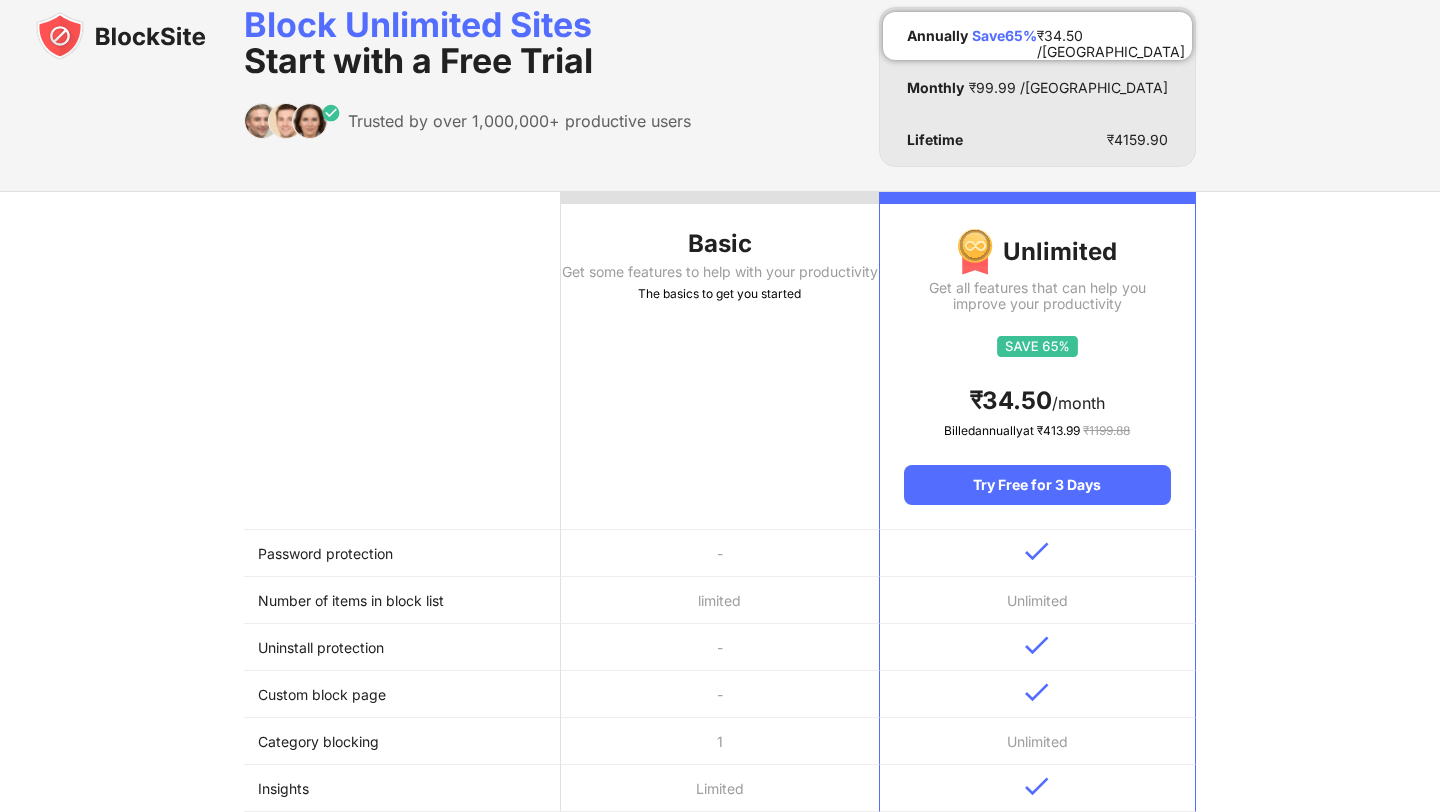 scroll, scrollTop: 123, scrollLeft: 0, axis: vertical 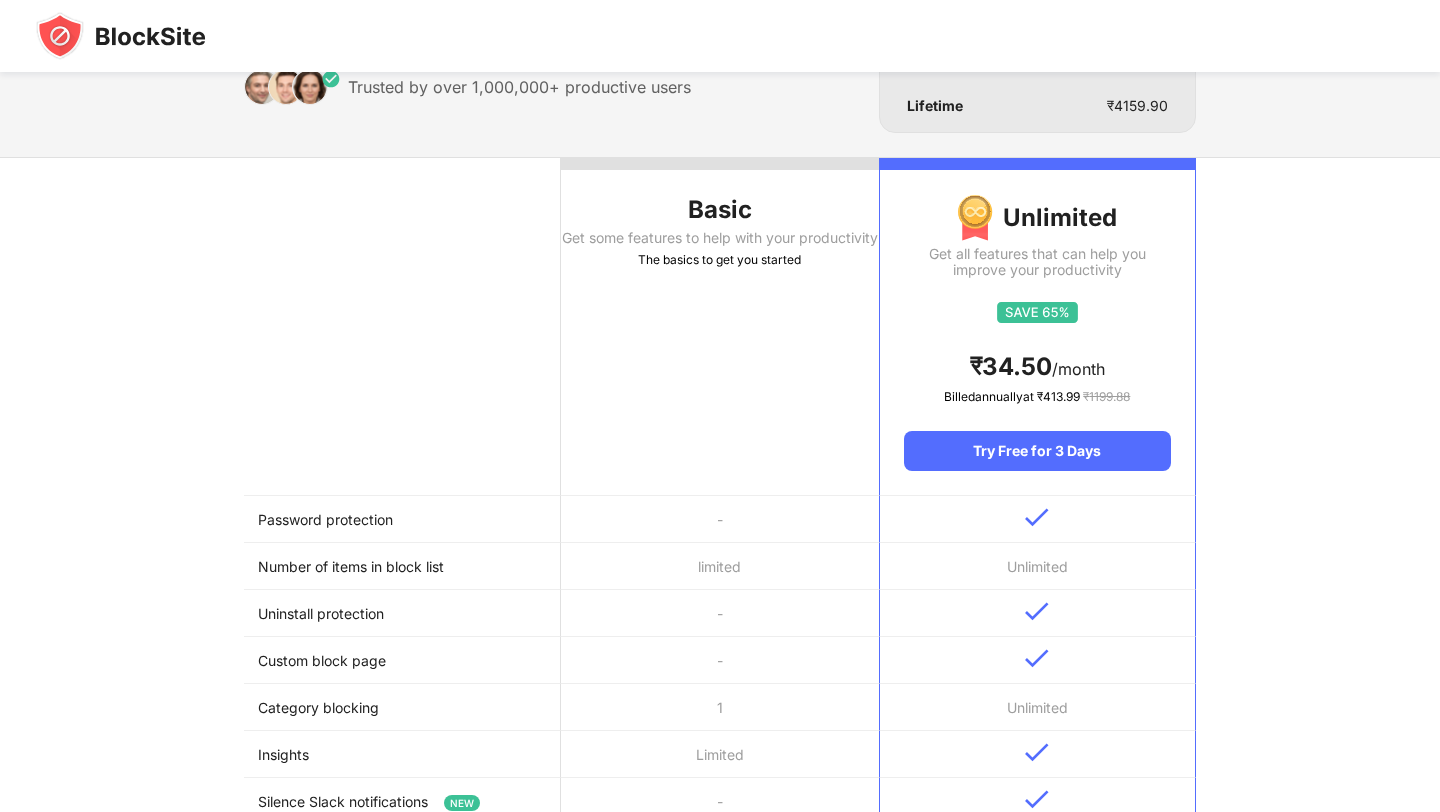 click on "-" at bounding box center (719, 519) 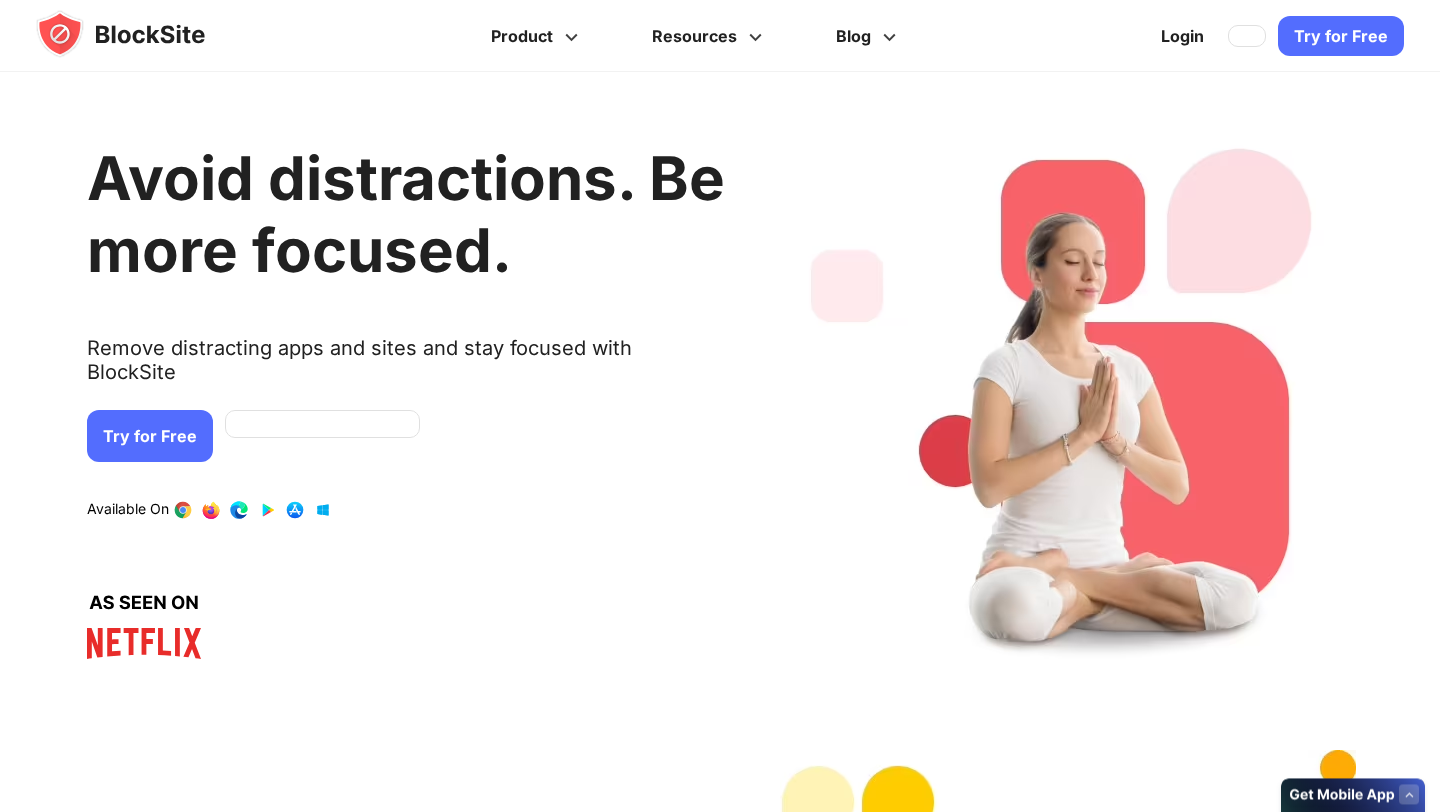 scroll, scrollTop: 0, scrollLeft: 0, axis: both 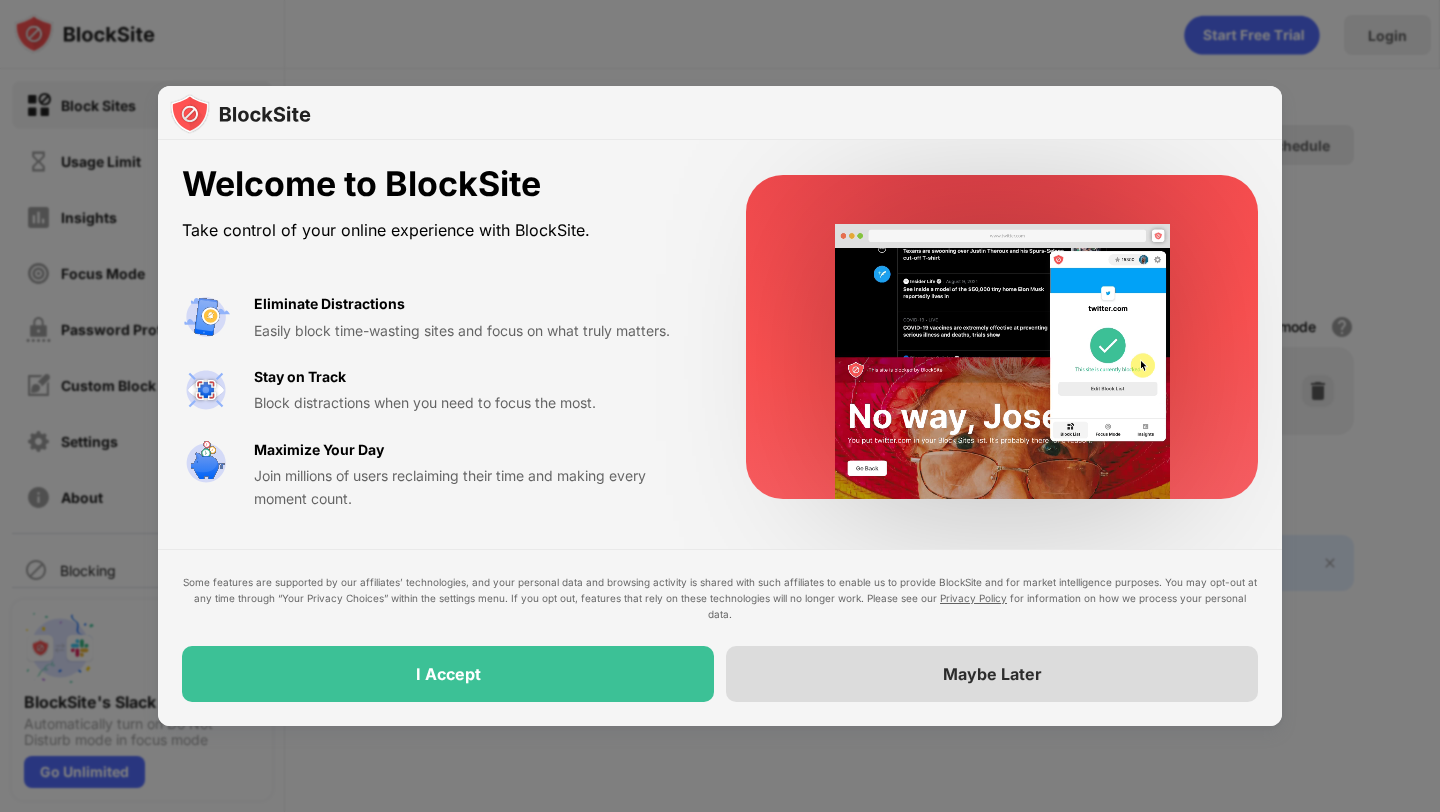 click on "Maybe Later" at bounding box center (992, 674) 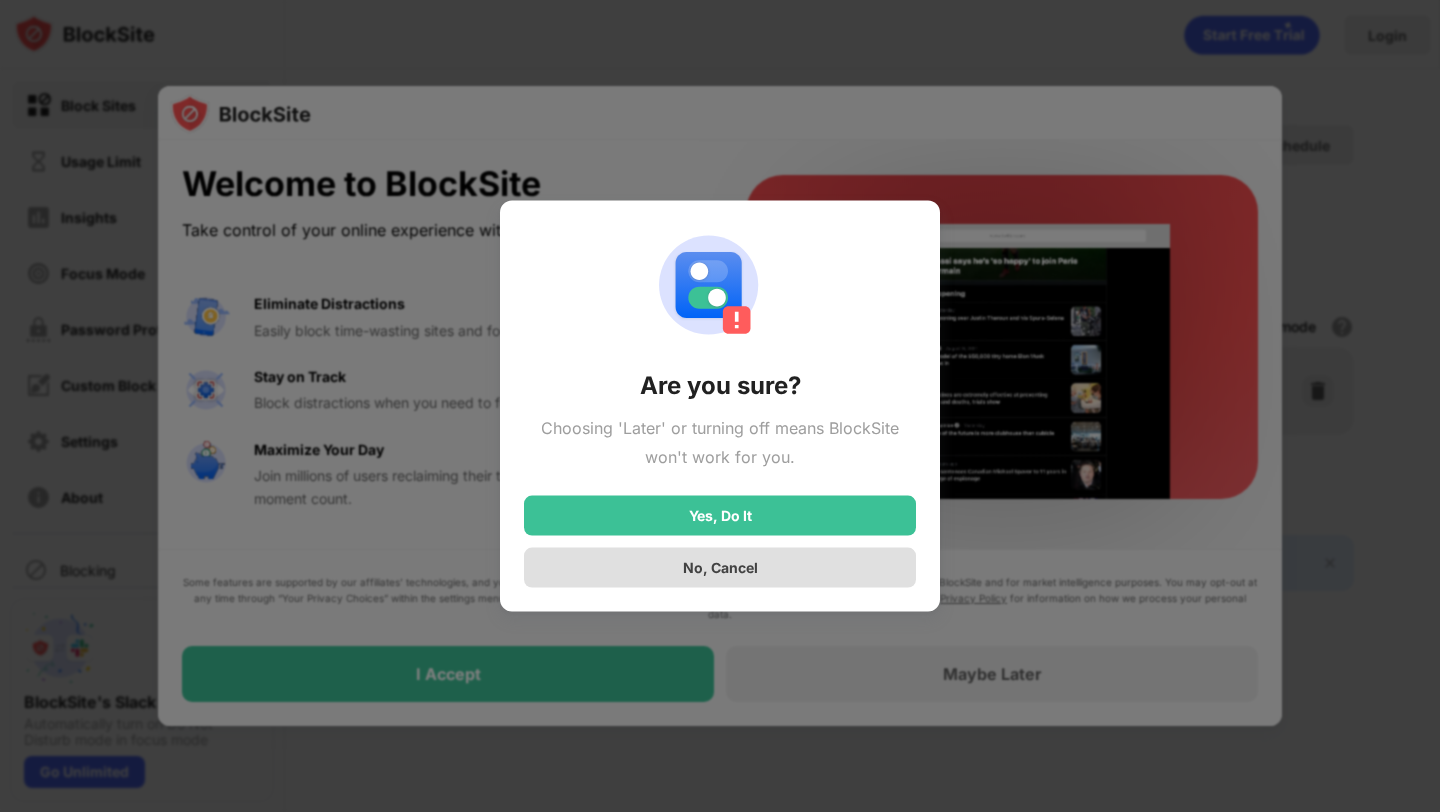 click on "No, Cancel" at bounding box center (720, 567) 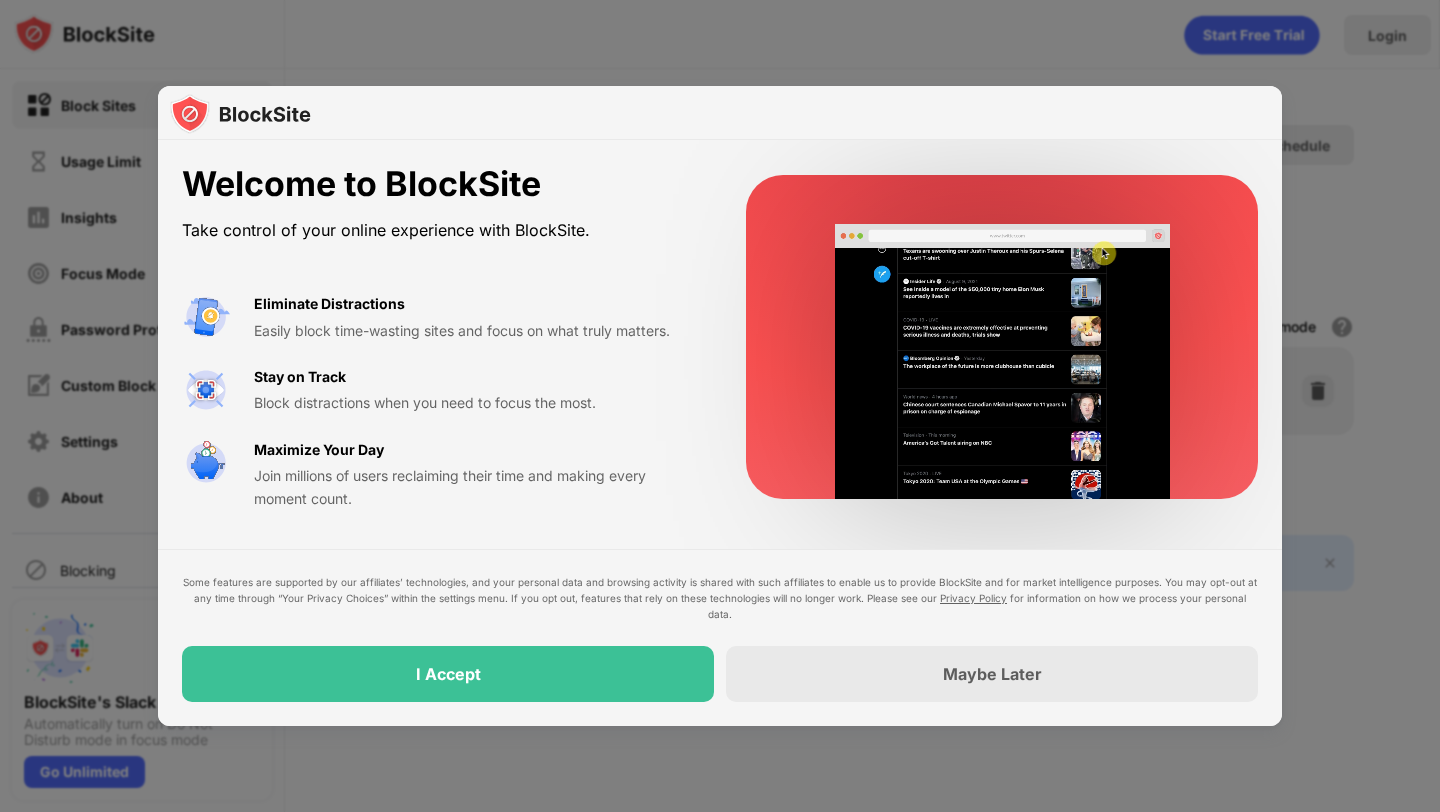 click on "I Accept" at bounding box center [448, 674] 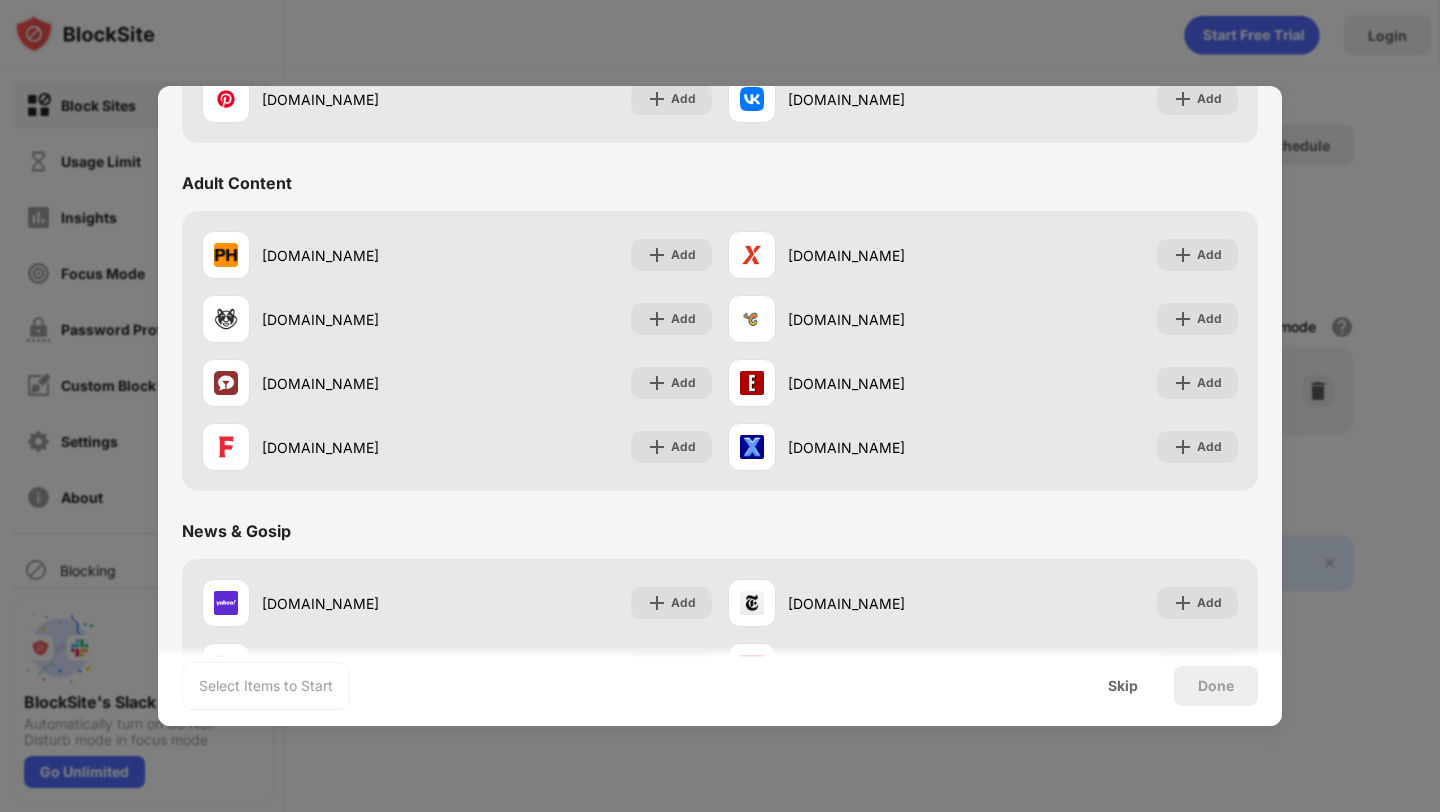 scroll, scrollTop: 0, scrollLeft: 0, axis: both 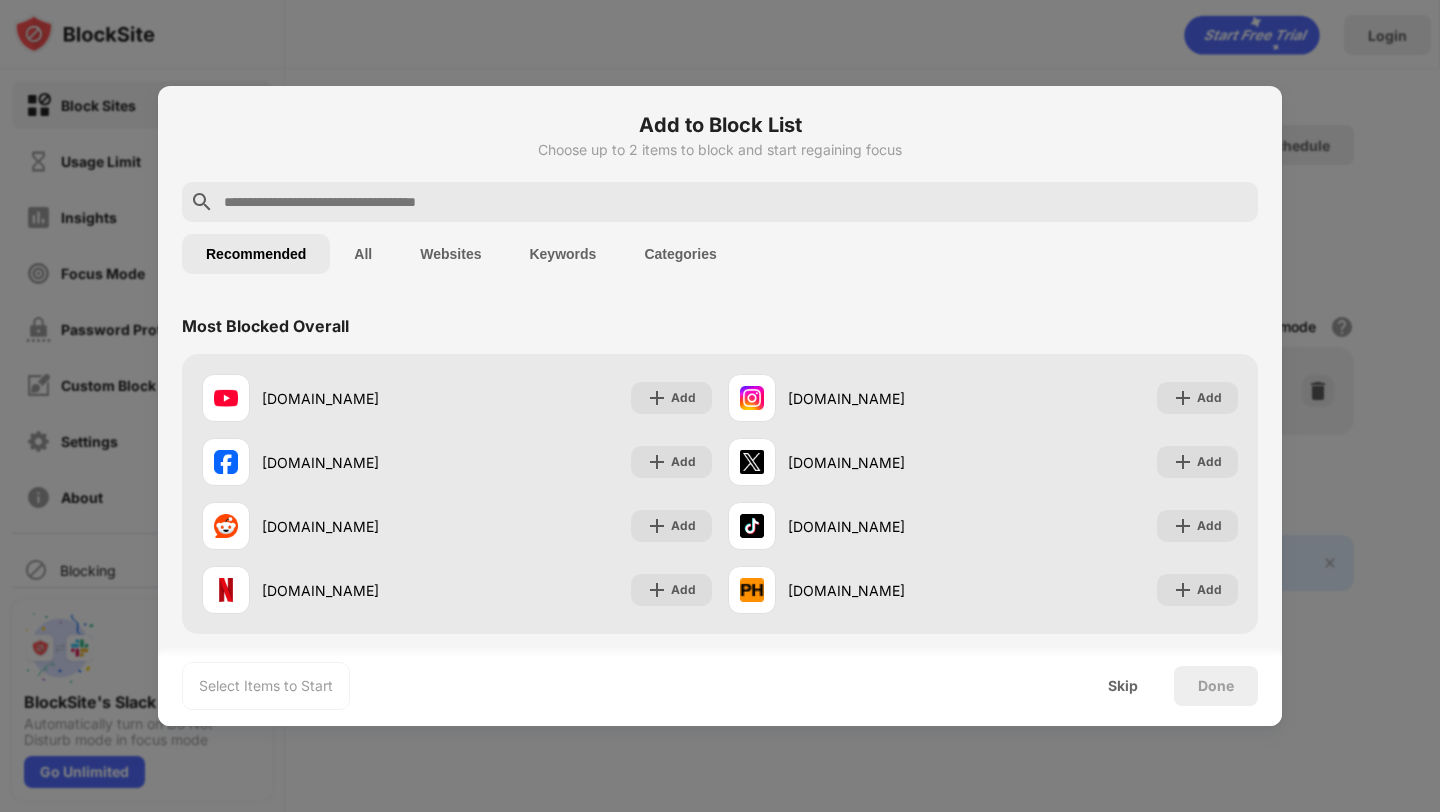 click at bounding box center (736, 202) 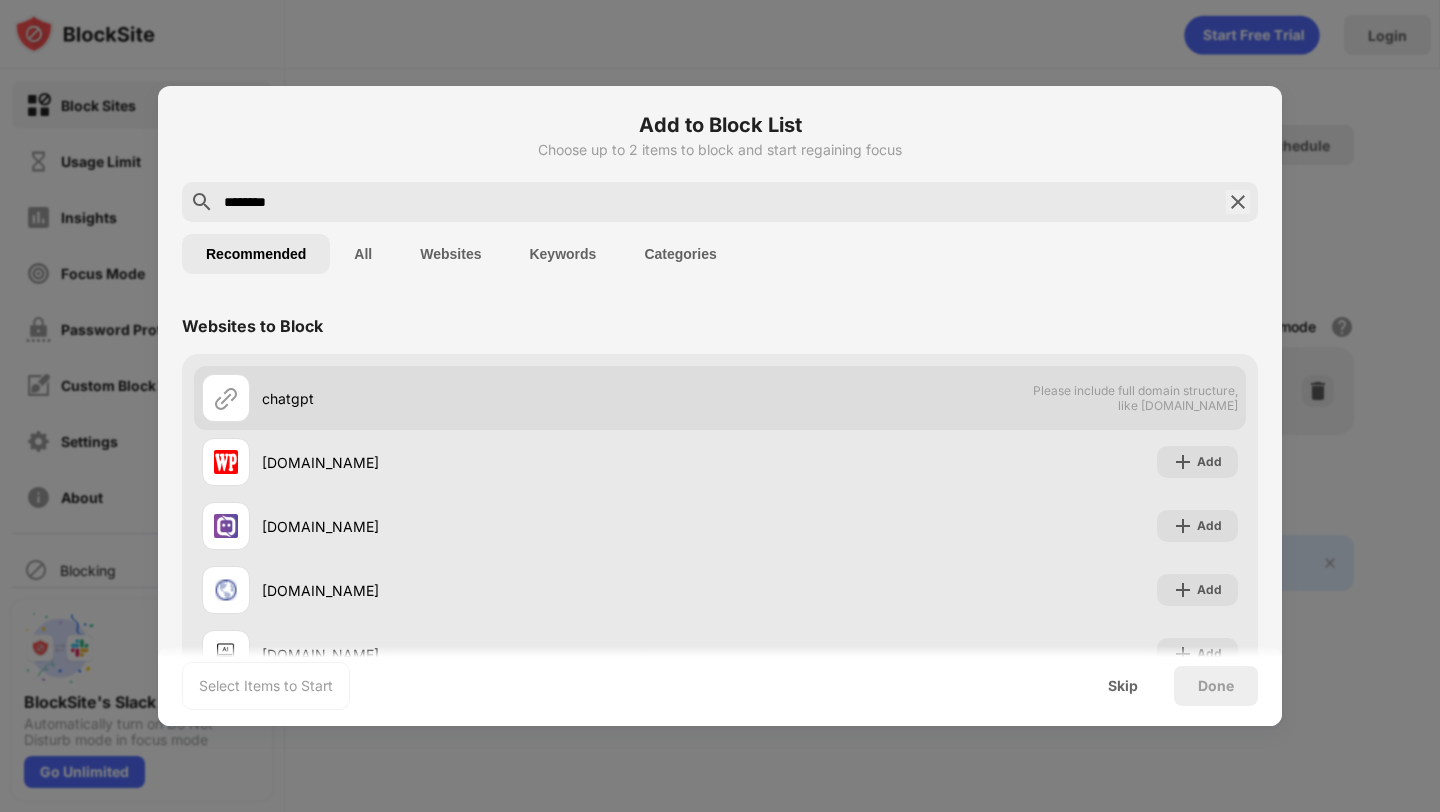 click on "Please include full domain structure, like [DOMAIN_NAME]" at bounding box center (1135, 398) 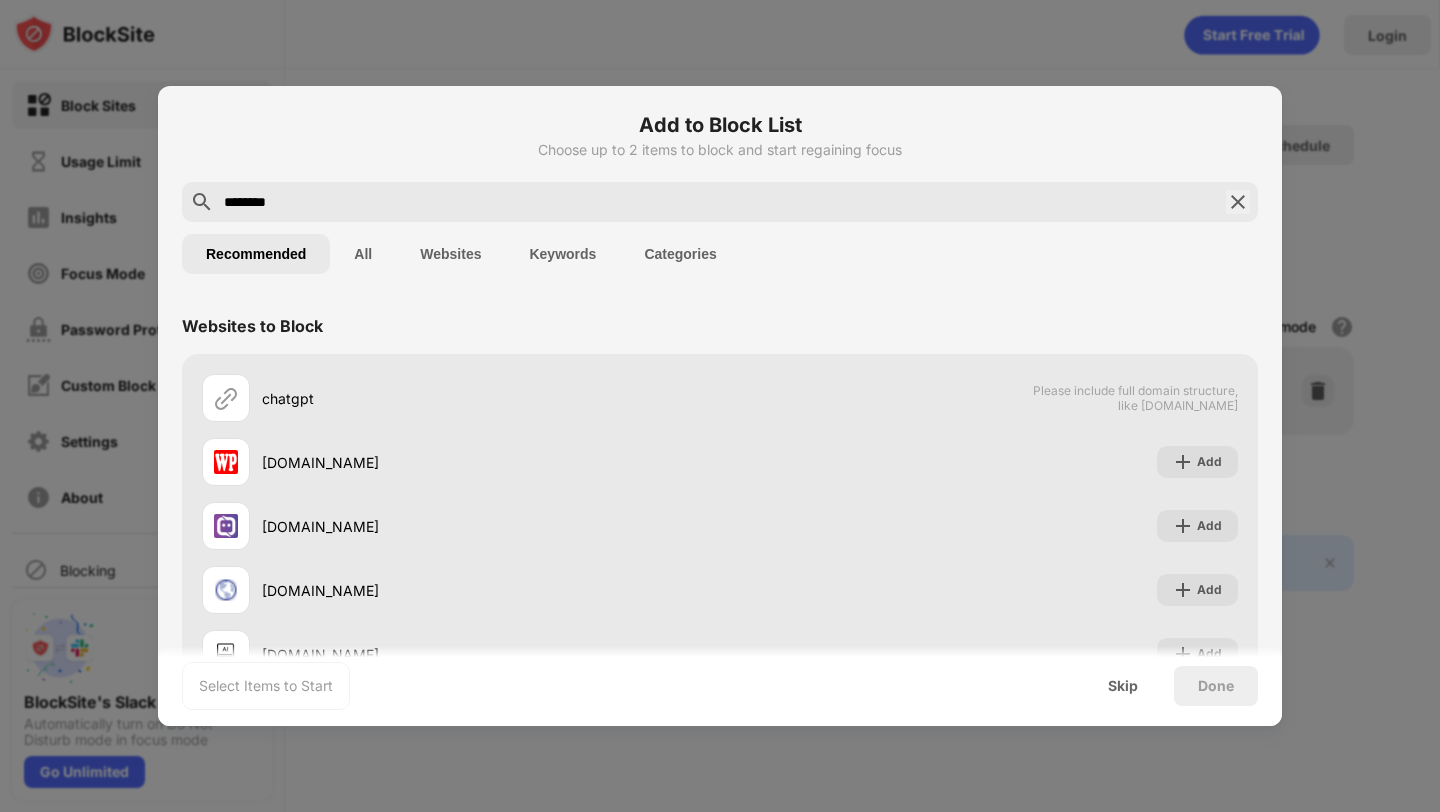 click on "*******" at bounding box center [720, 202] 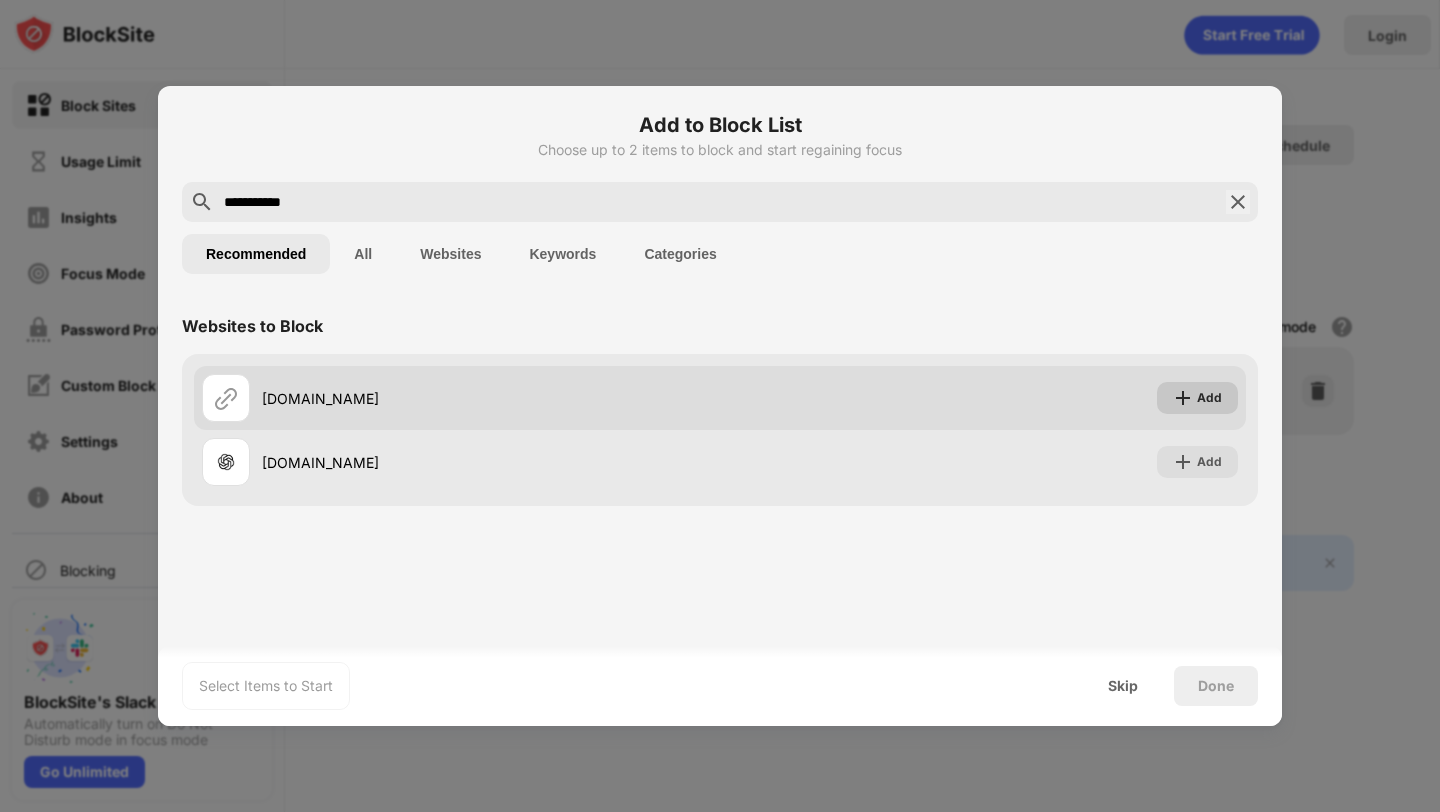 type on "**********" 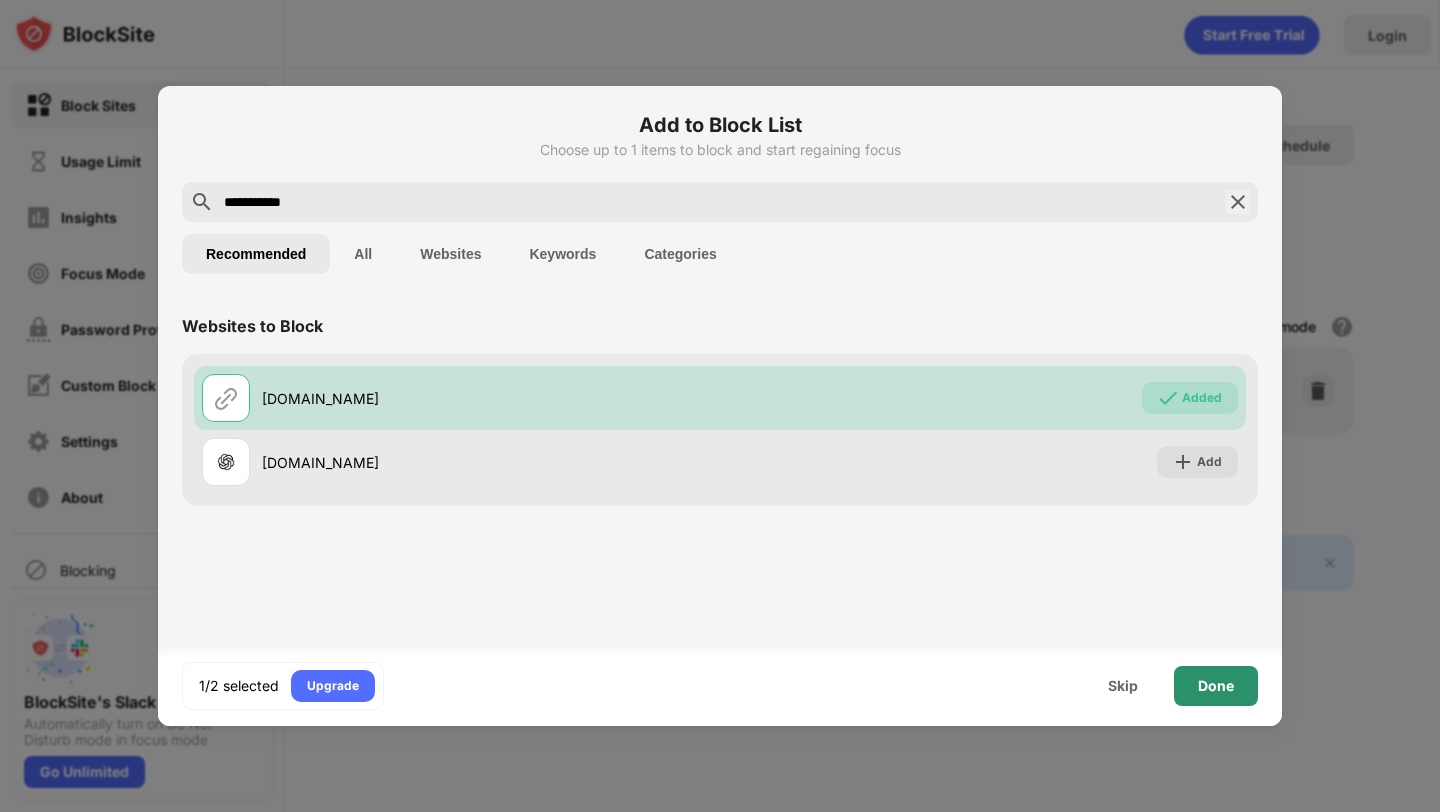 click on "Done" at bounding box center [1216, 686] 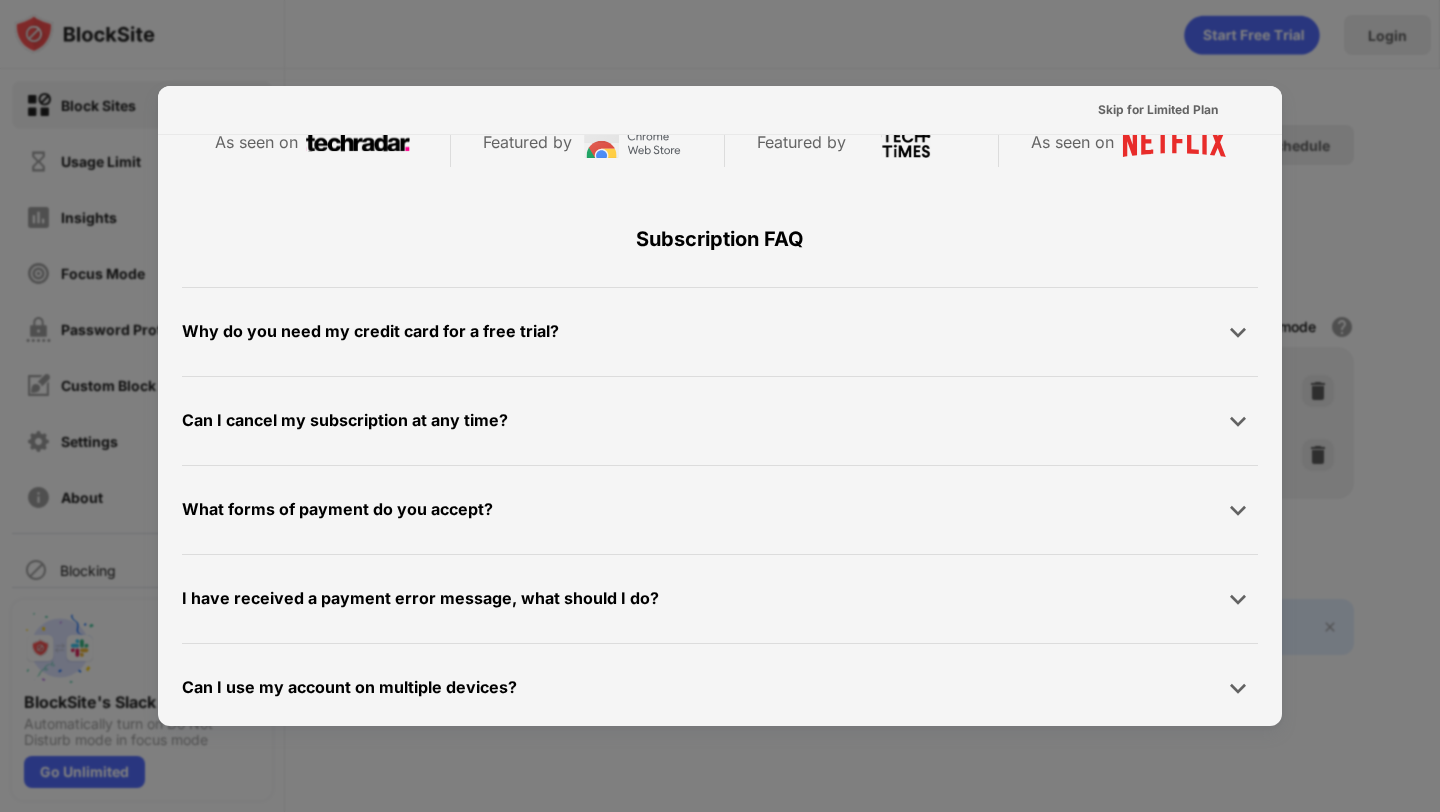 scroll, scrollTop: 0, scrollLeft: 0, axis: both 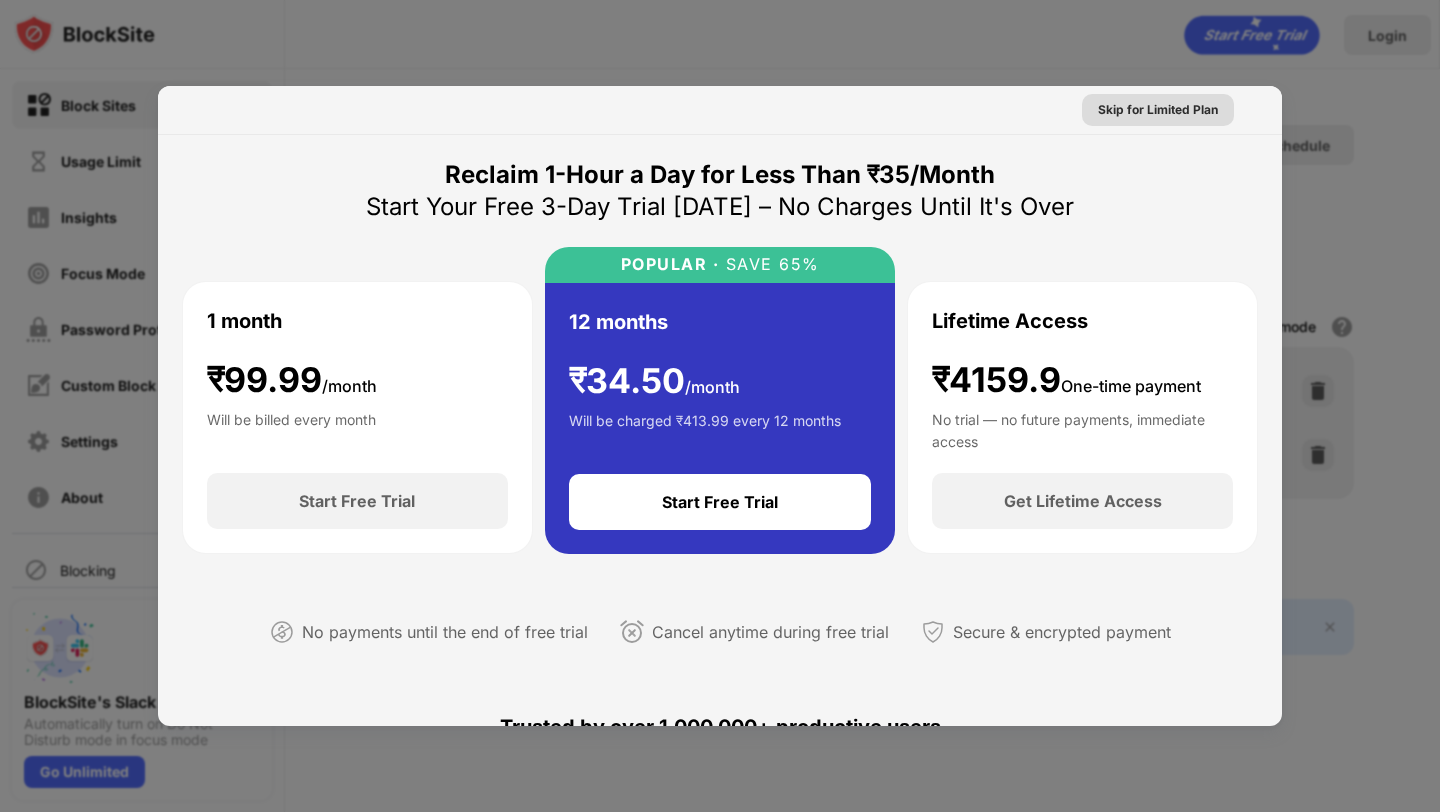 click on "Skip for Limited Plan" at bounding box center [1158, 110] 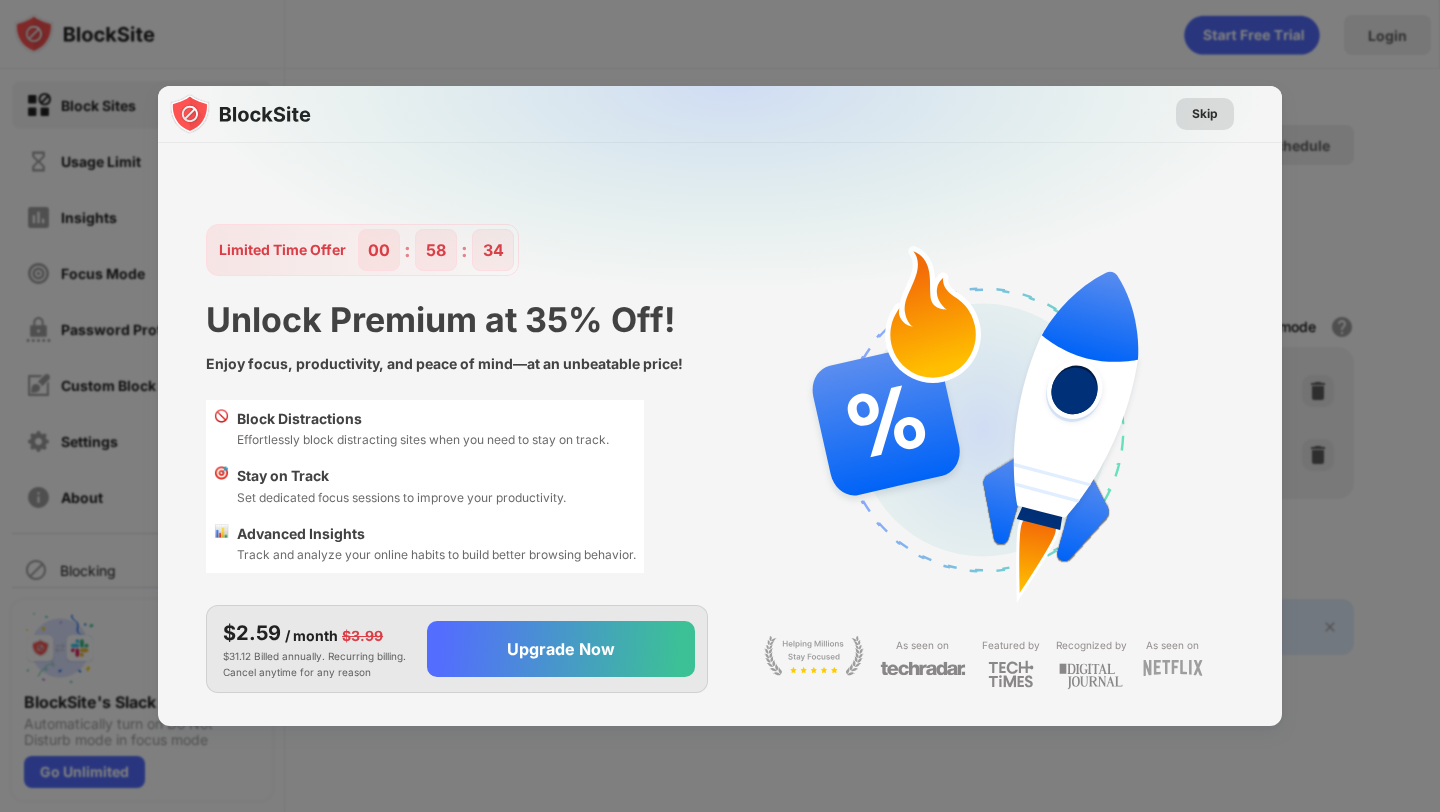 click on "Skip" at bounding box center (1205, 114) 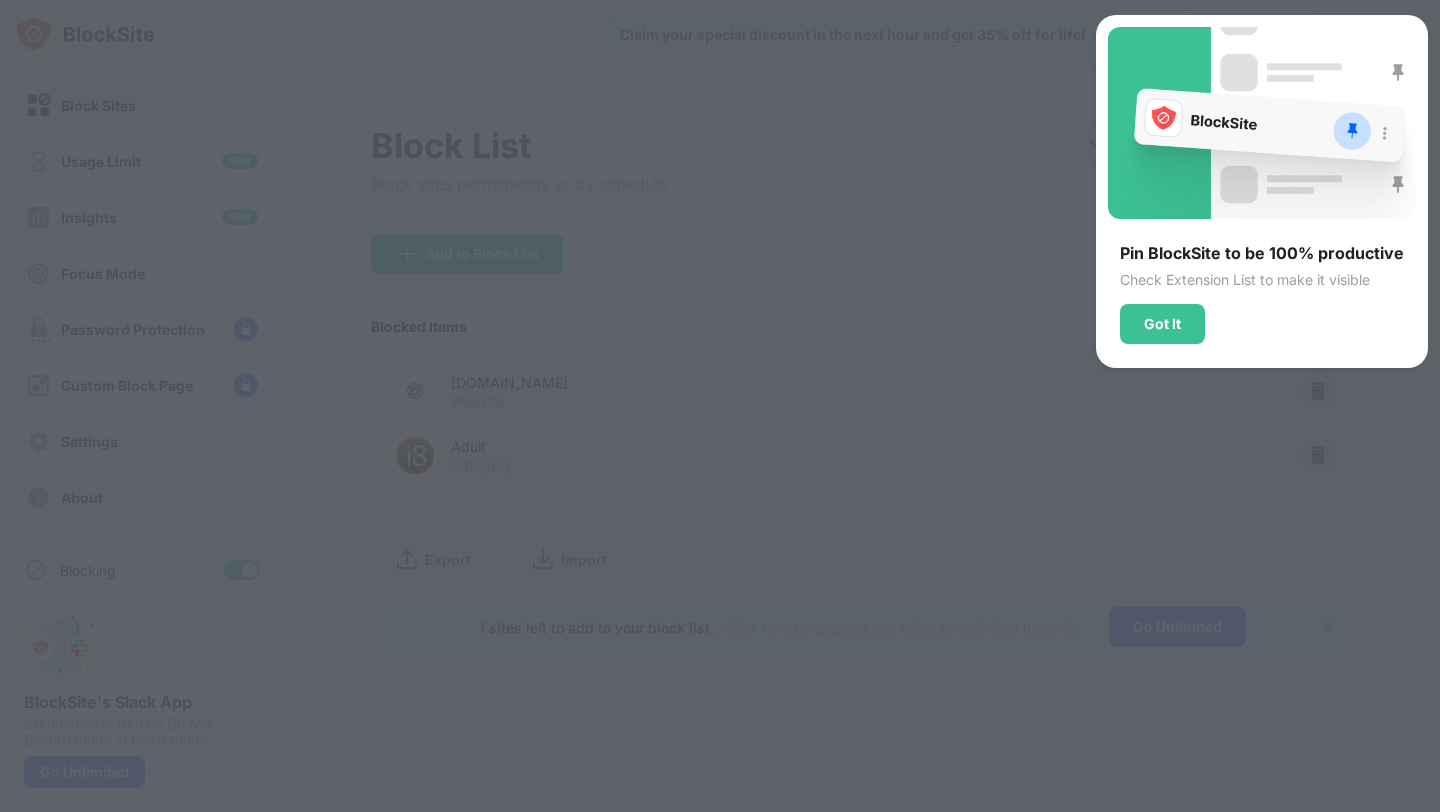click at bounding box center (720, 406) 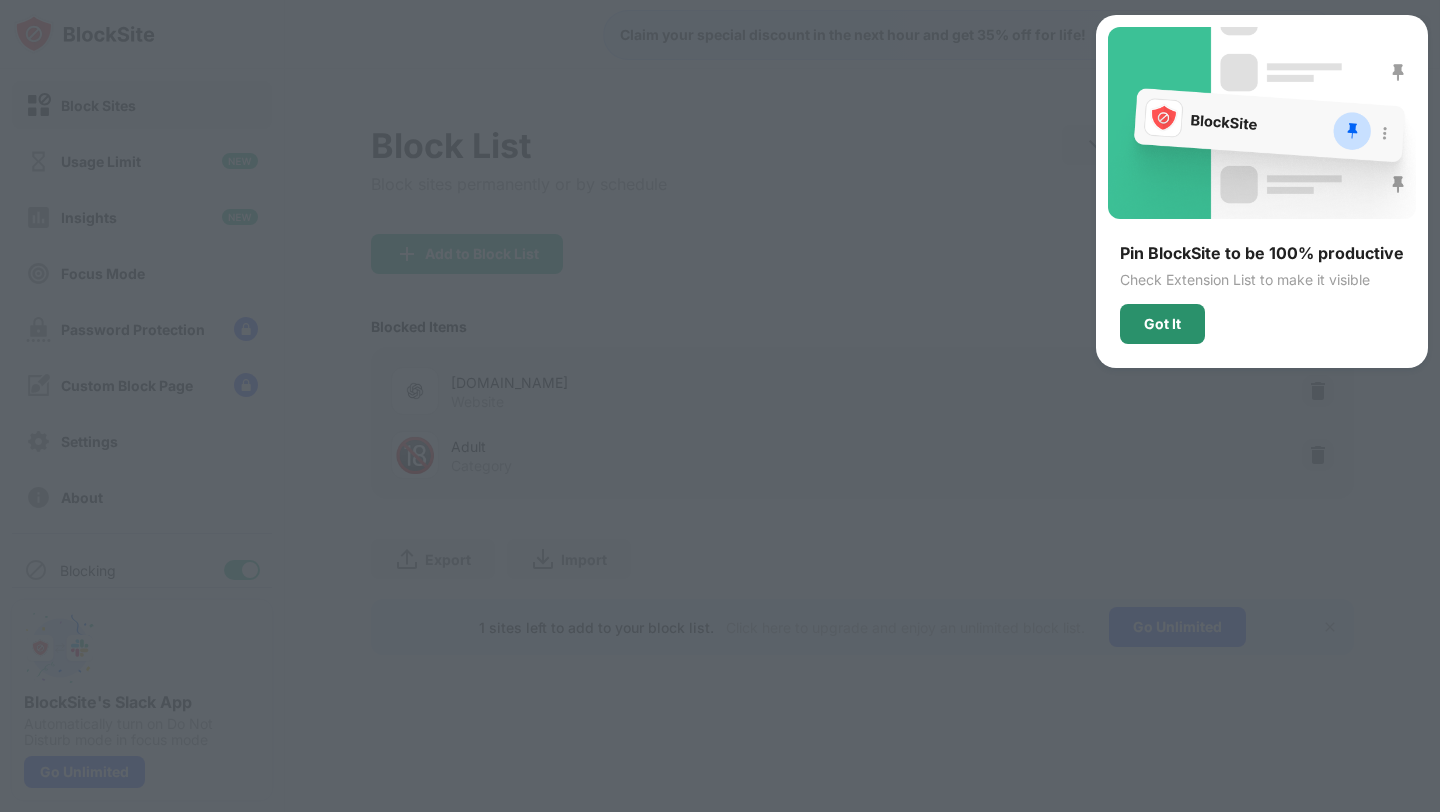 click on "Got It" at bounding box center (1162, 324) 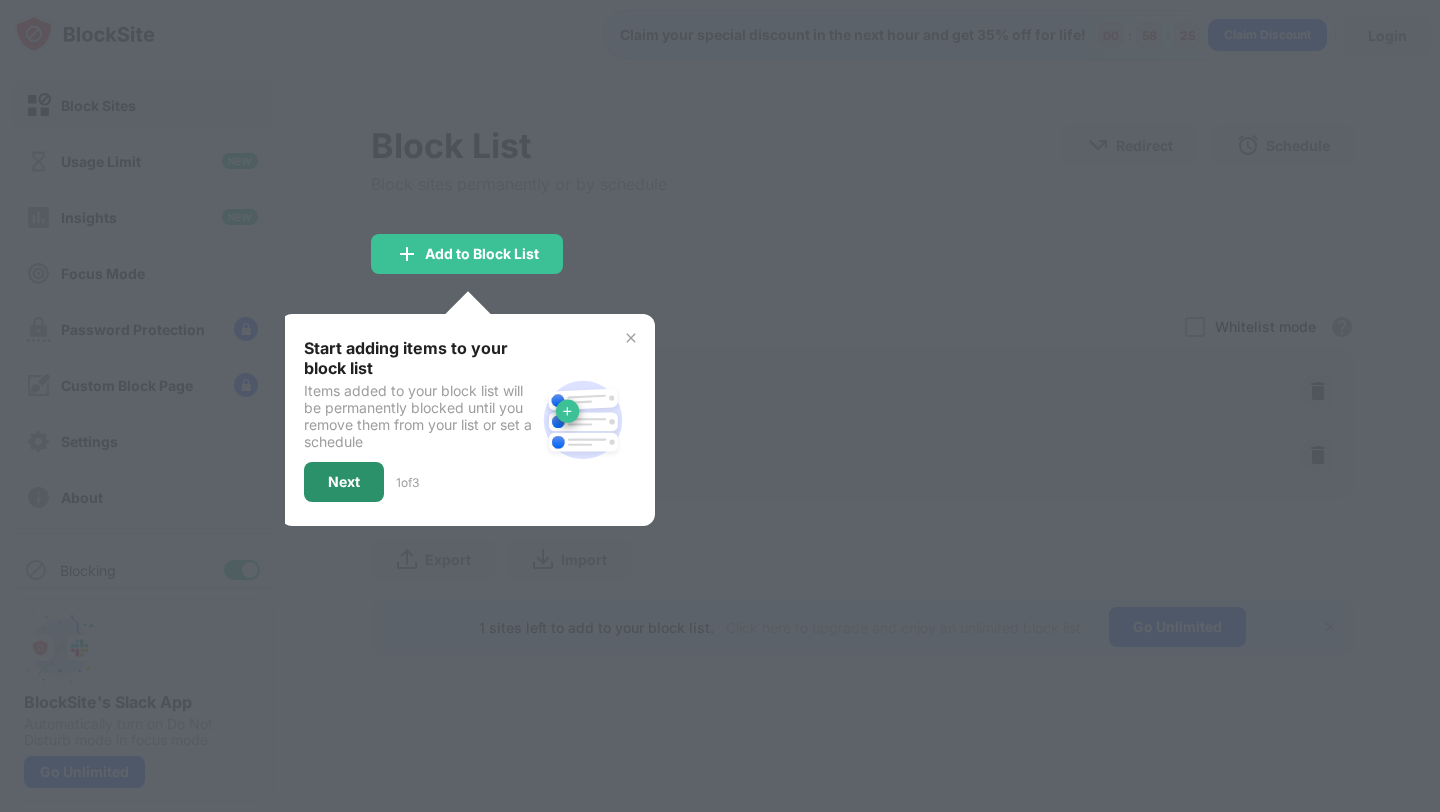 click on "Next" at bounding box center (344, 482) 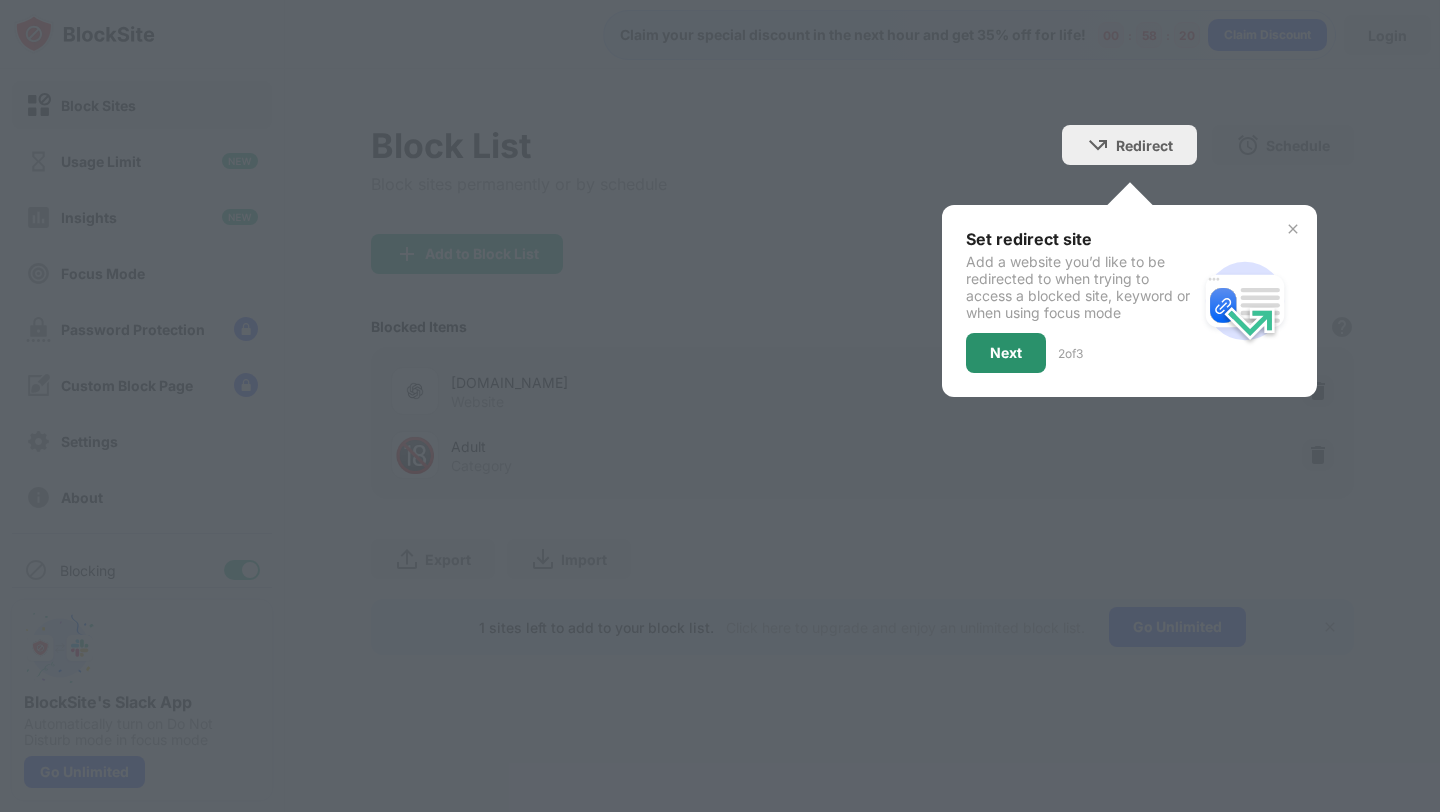 click on "Next" at bounding box center [1006, 353] 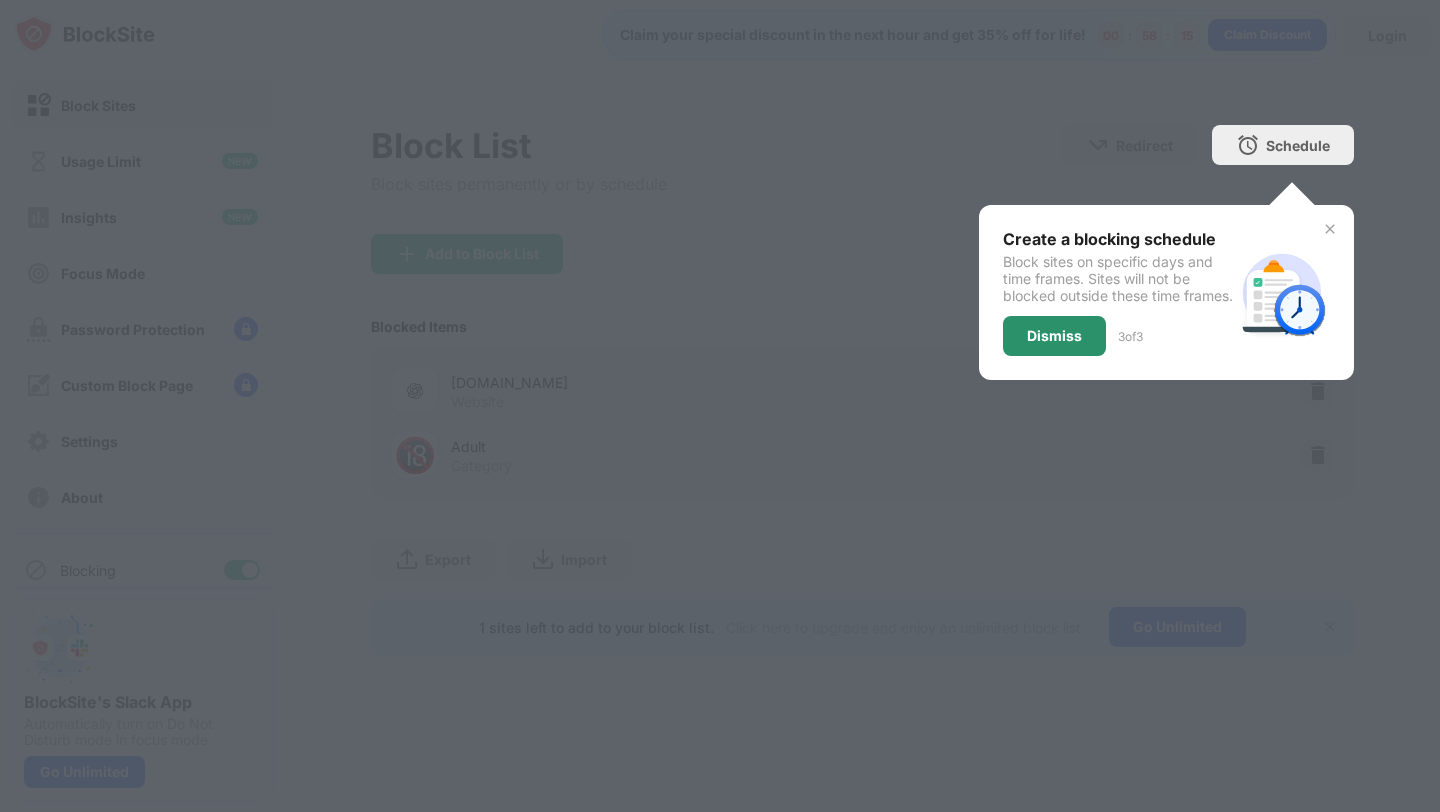 click on "Dismiss" at bounding box center (1054, 336) 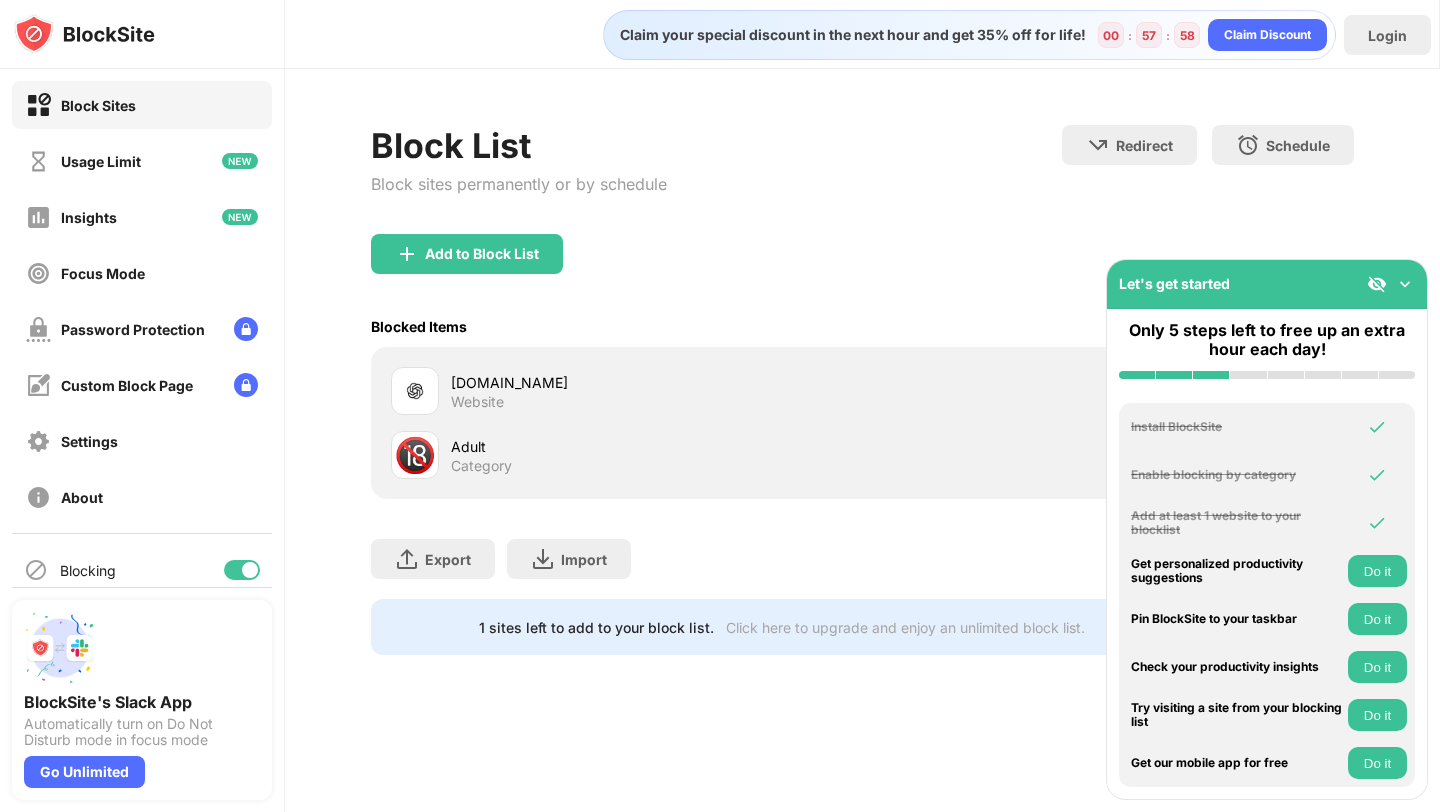 click on "Adult" at bounding box center [656, 446] 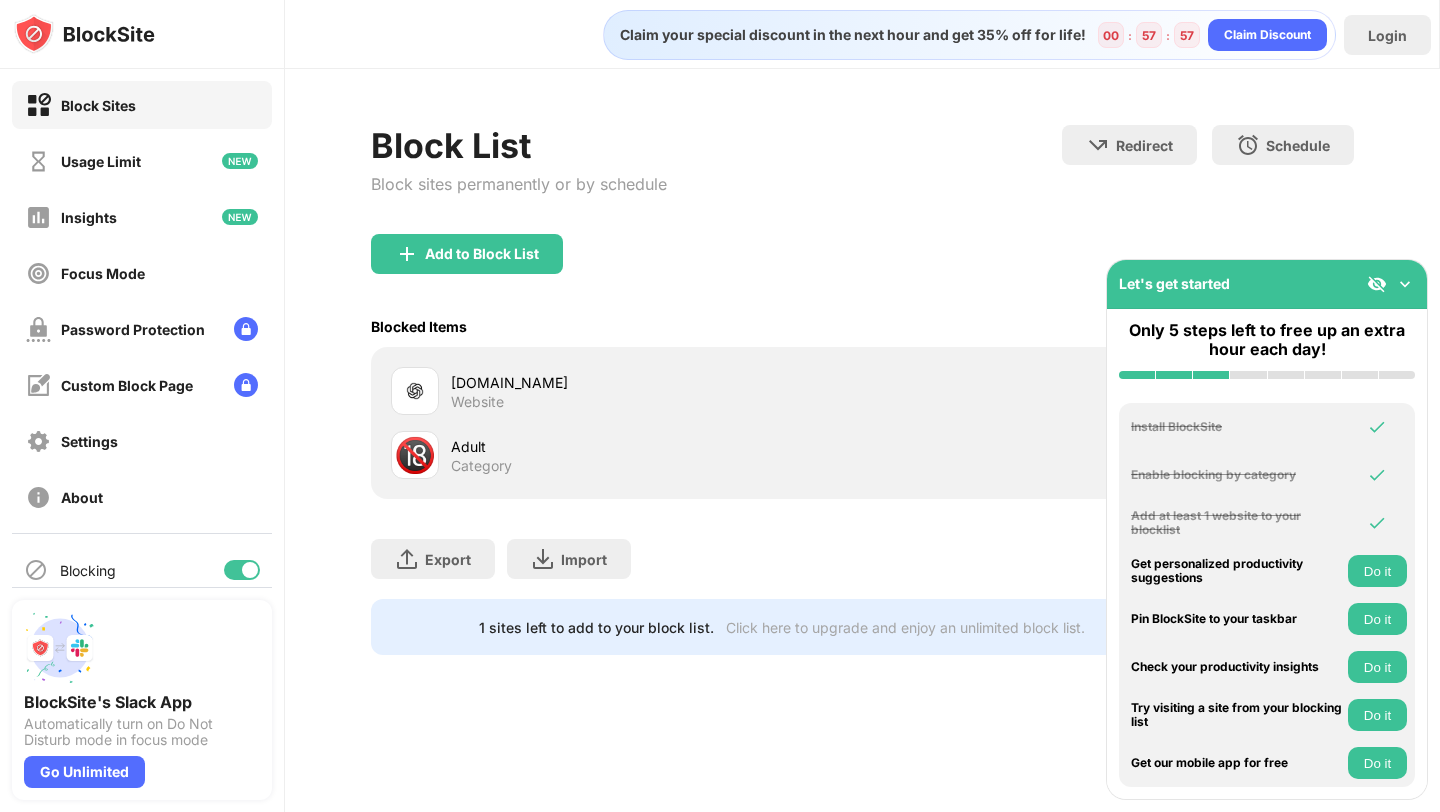 click on "Add to Block List" at bounding box center [862, 270] 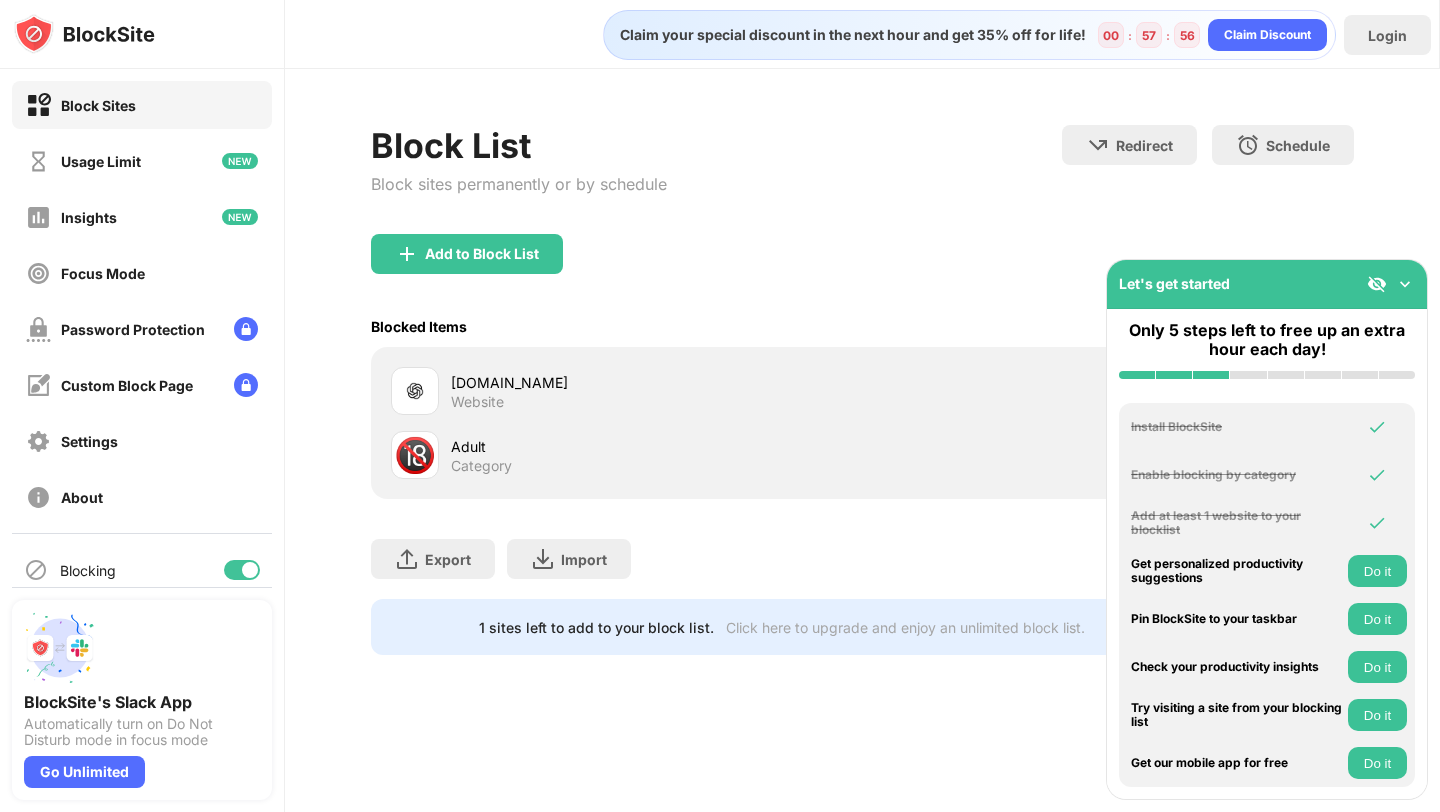 click at bounding box center [1405, 284] 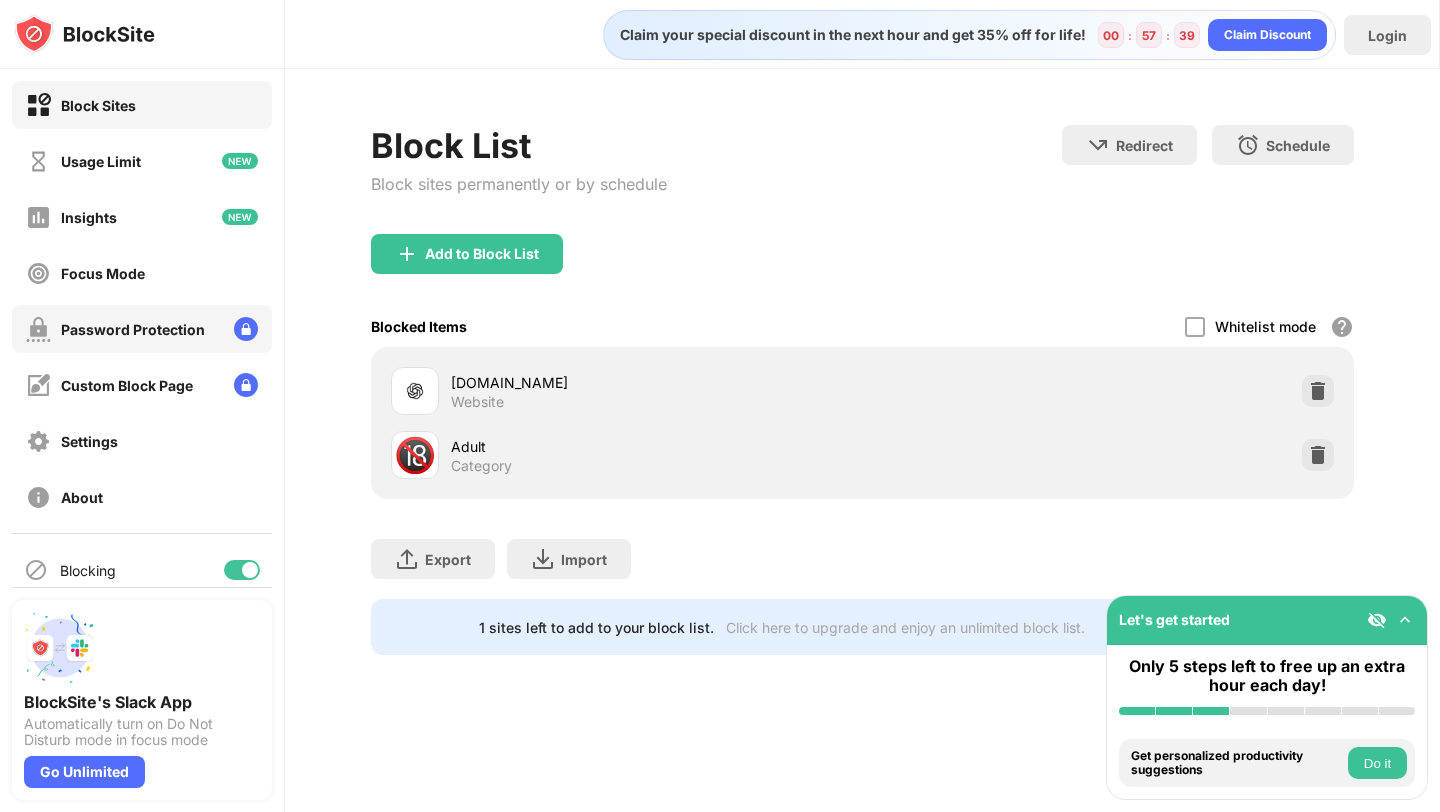 click on "Password Protection" at bounding box center [133, 329] 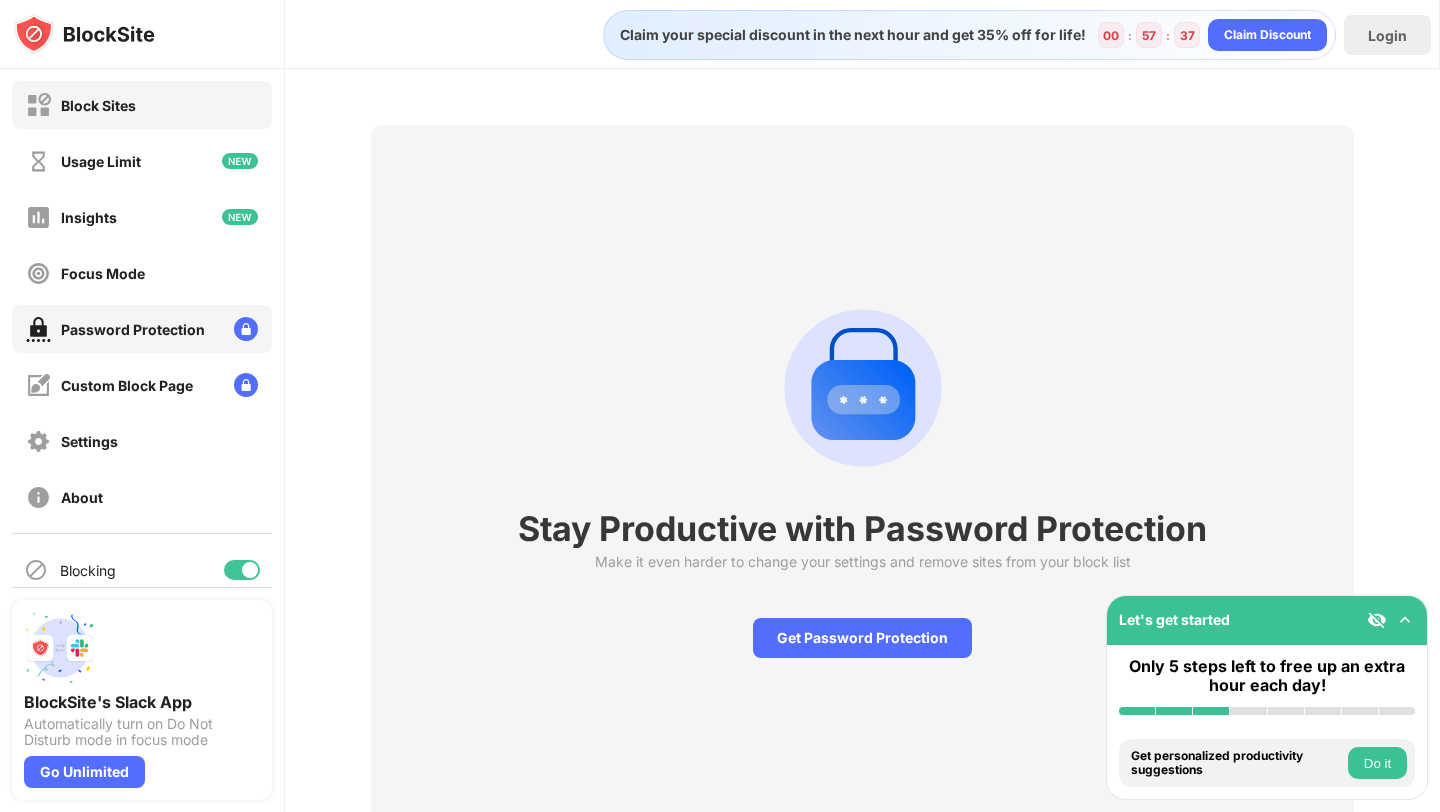 click on "Block Sites" at bounding box center (142, 105) 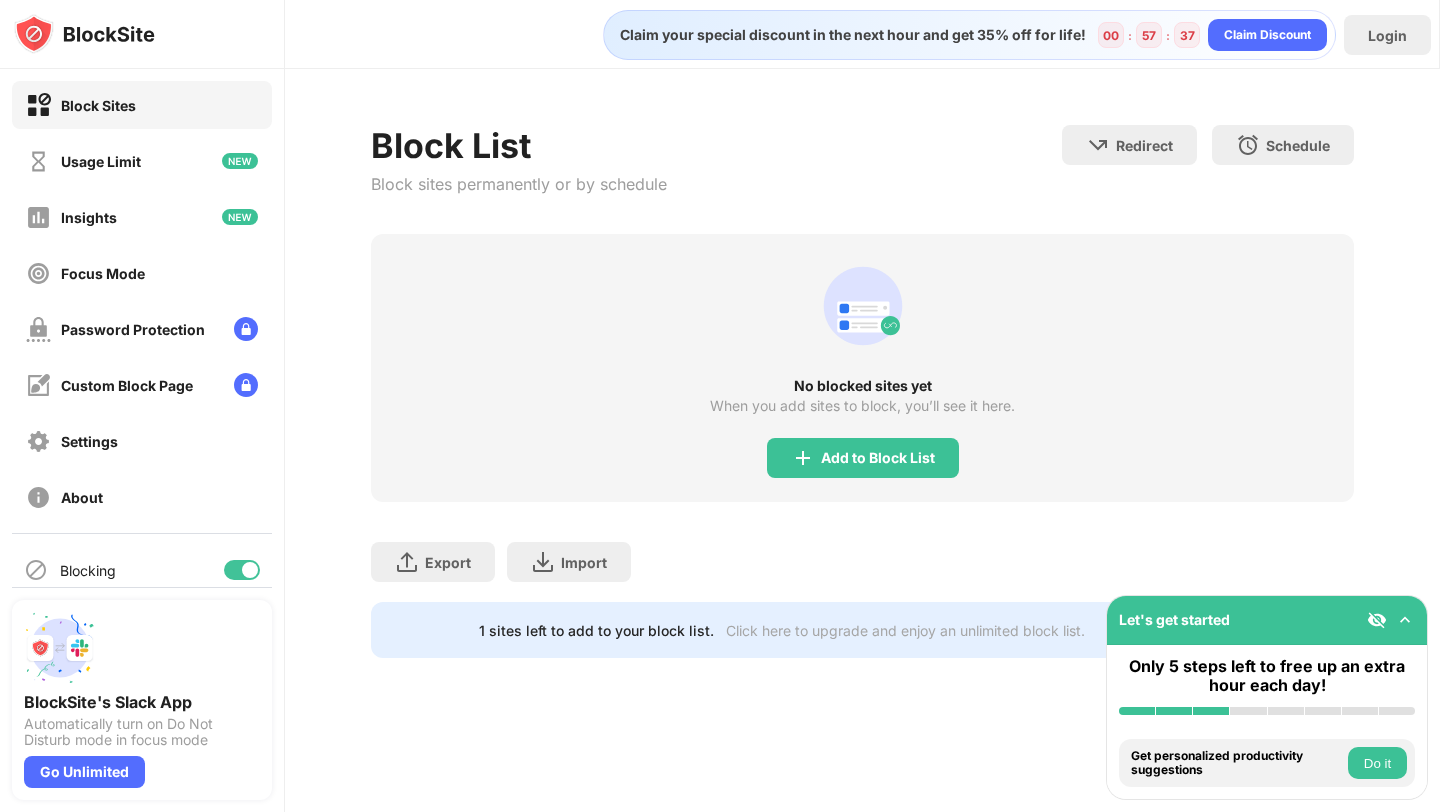 scroll, scrollTop: 0, scrollLeft: 0, axis: both 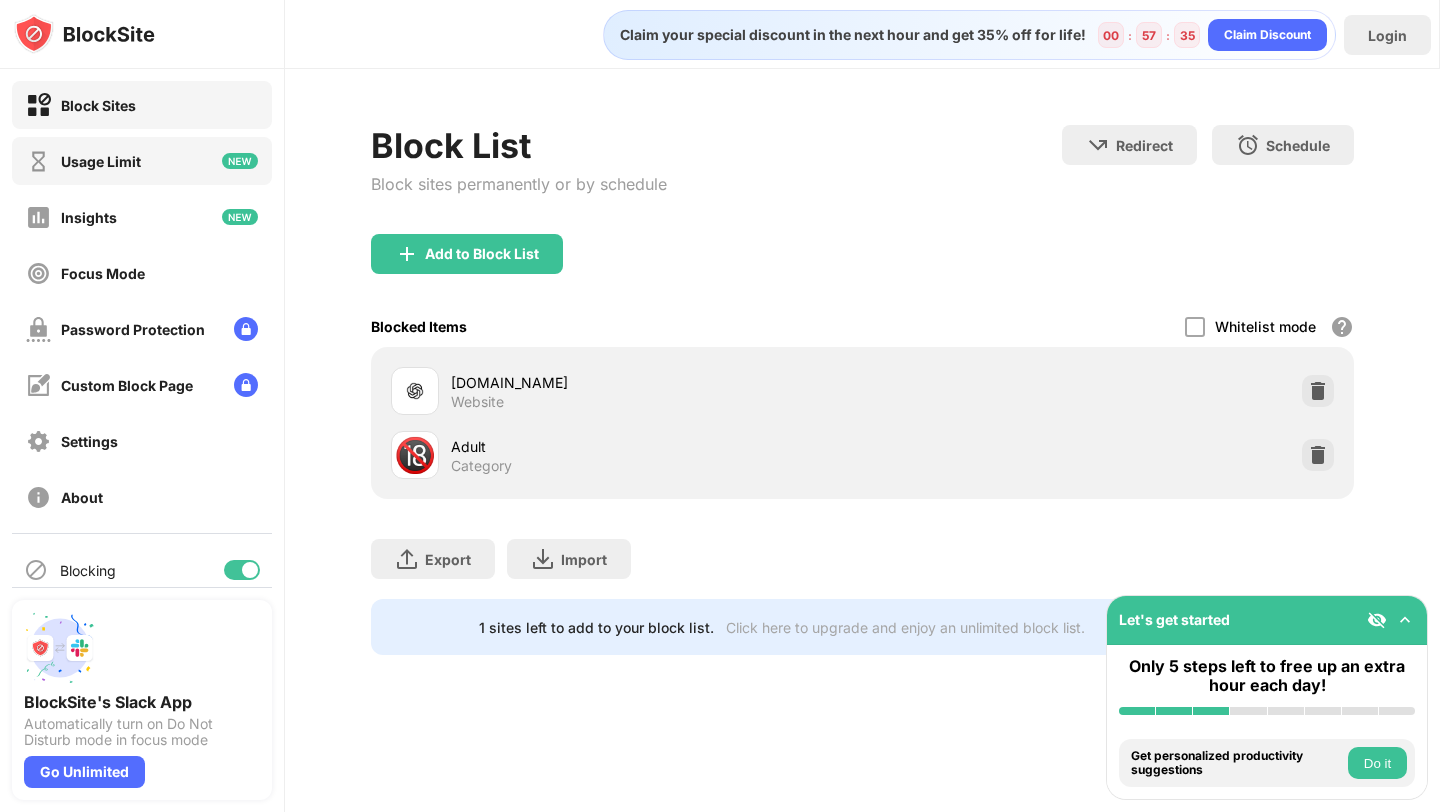 click on "Usage Limit" at bounding box center (142, 161) 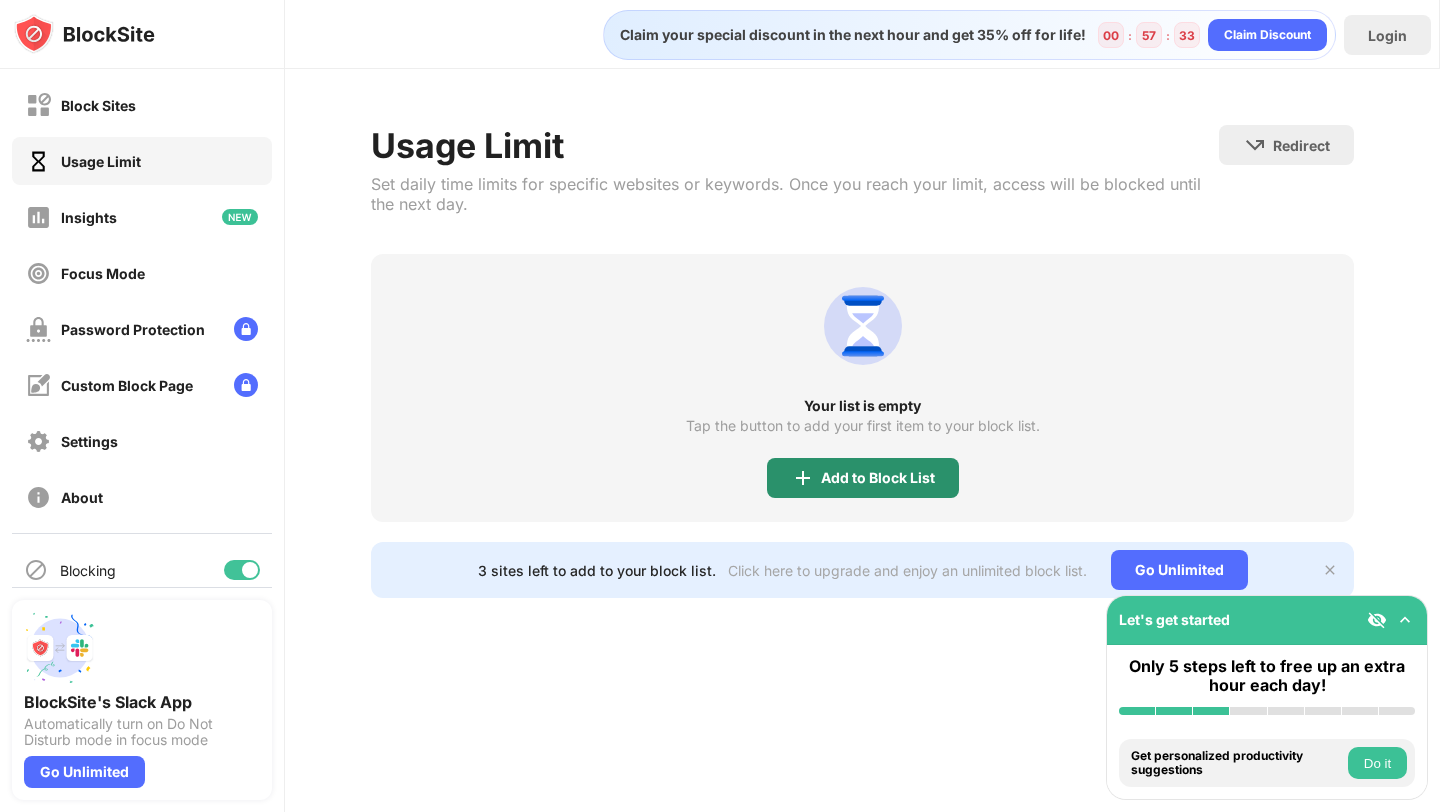 click on "Add to Block List" at bounding box center [878, 478] 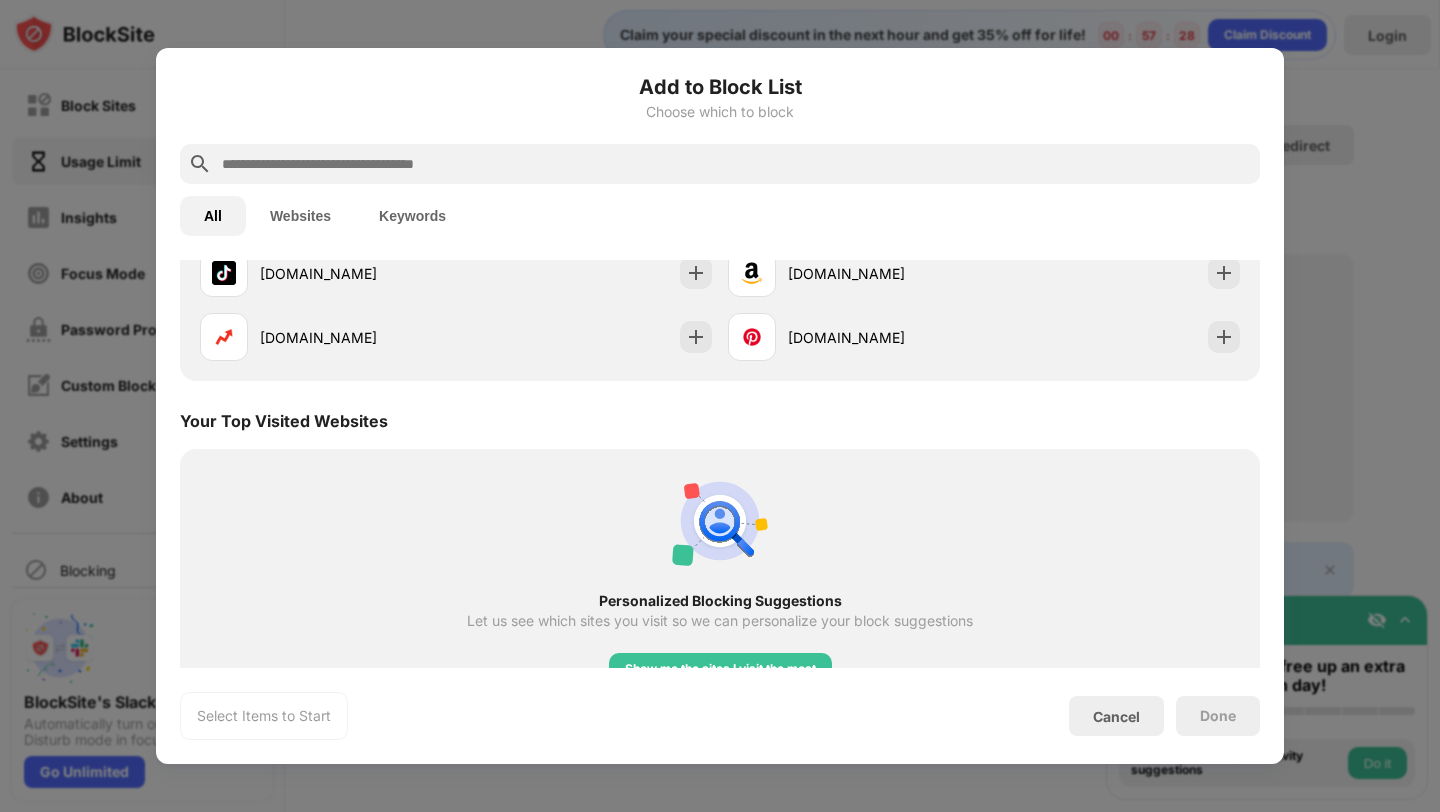 scroll, scrollTop: 0, scrollLeft: 0, axis: both 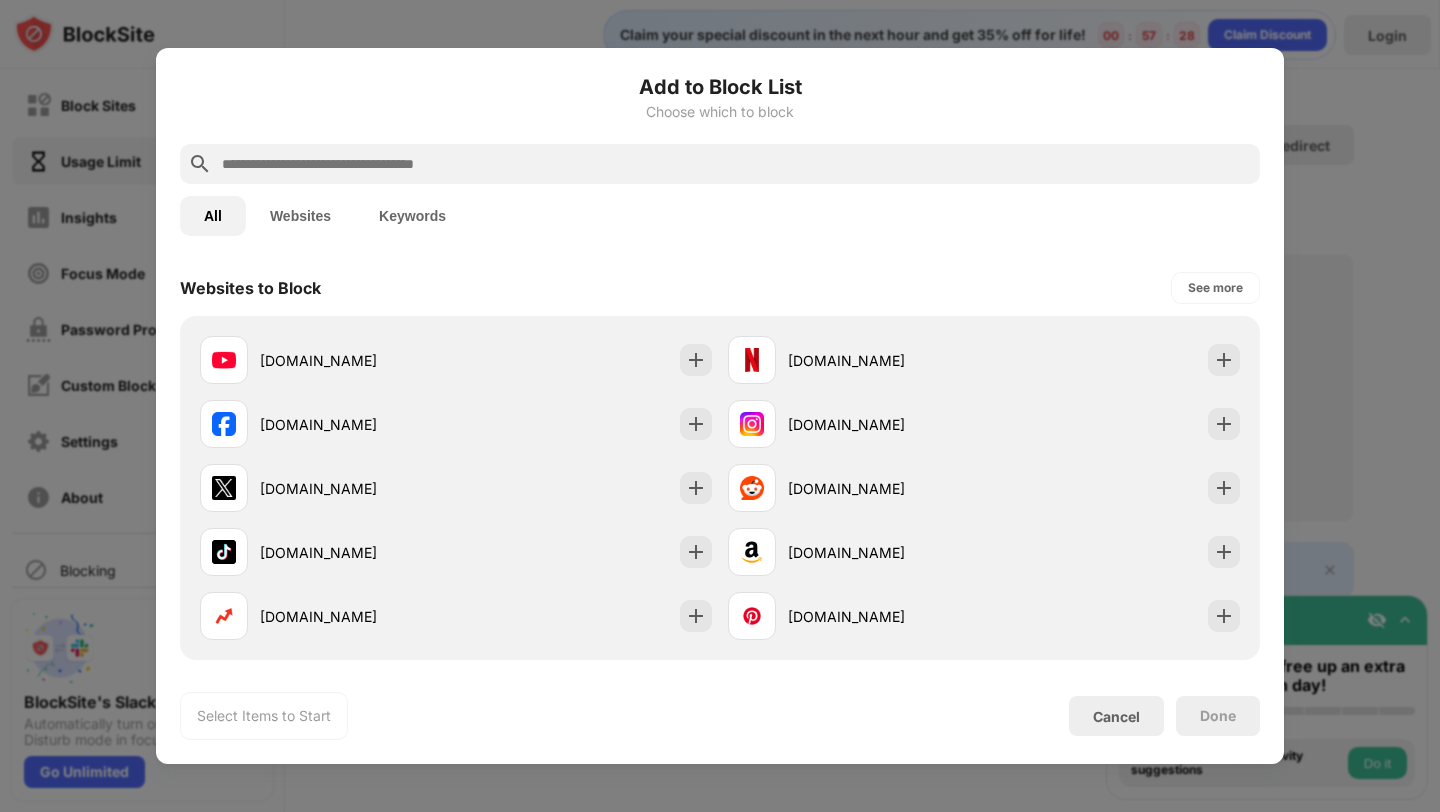 click at bounding box center [736, 164] 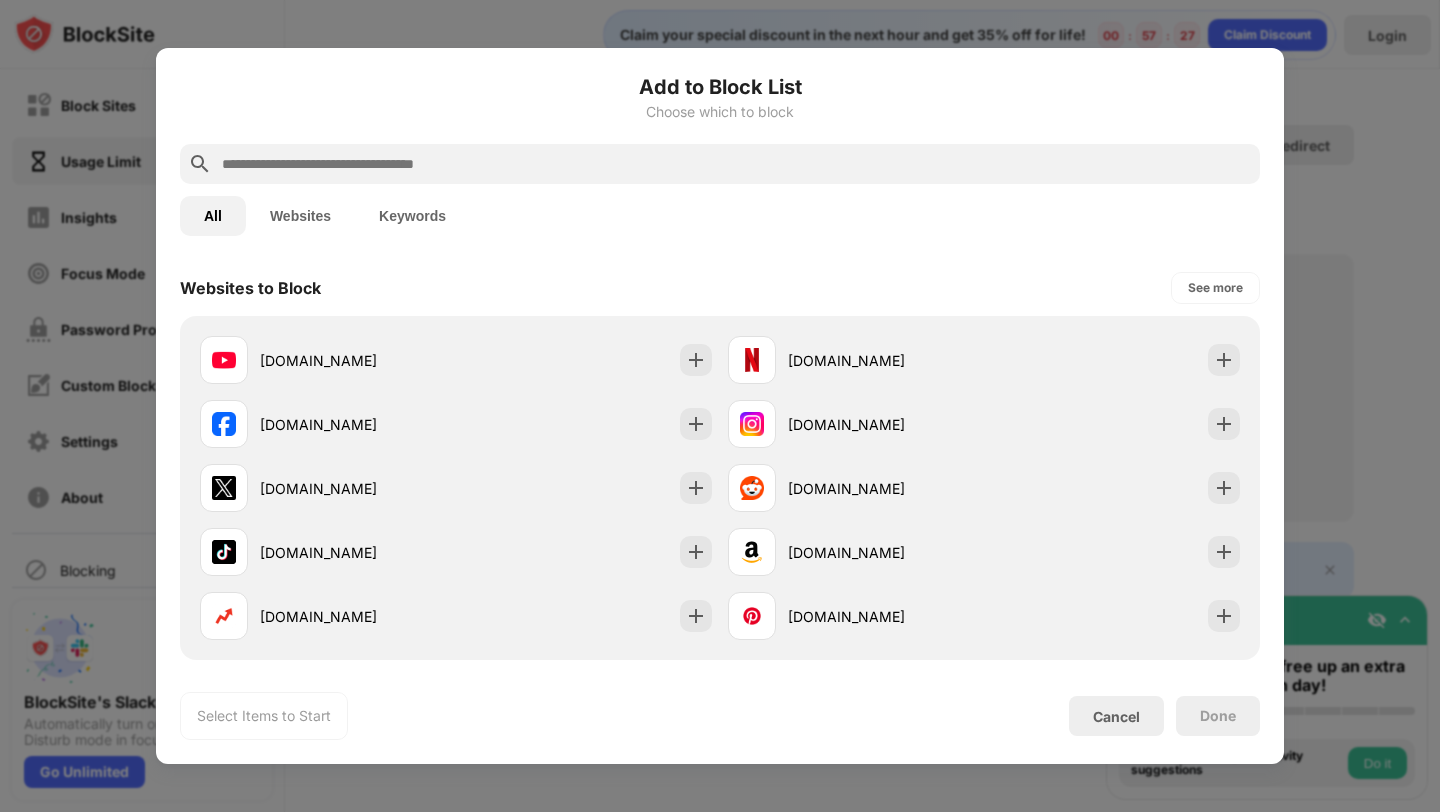 type on "*" 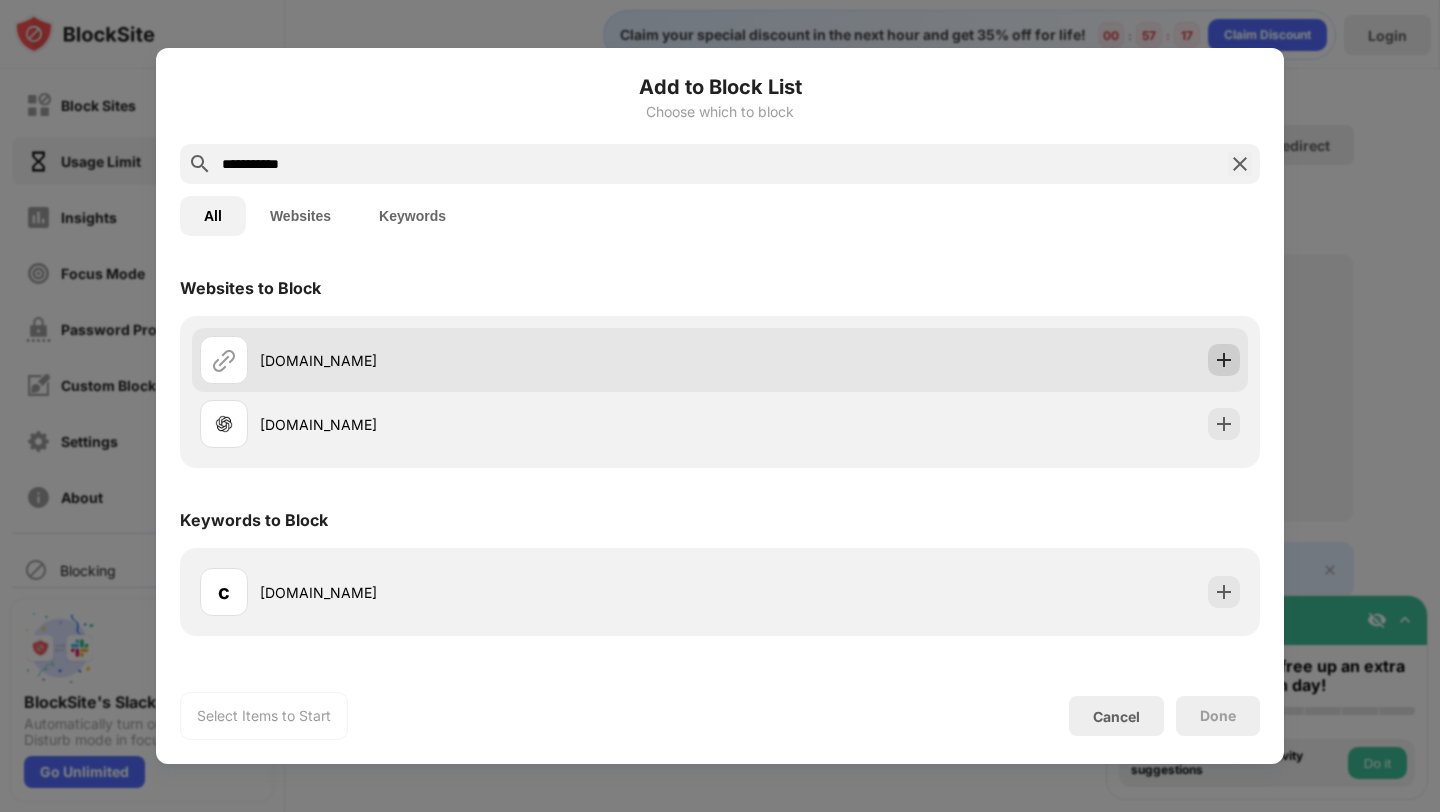 type on "**********" 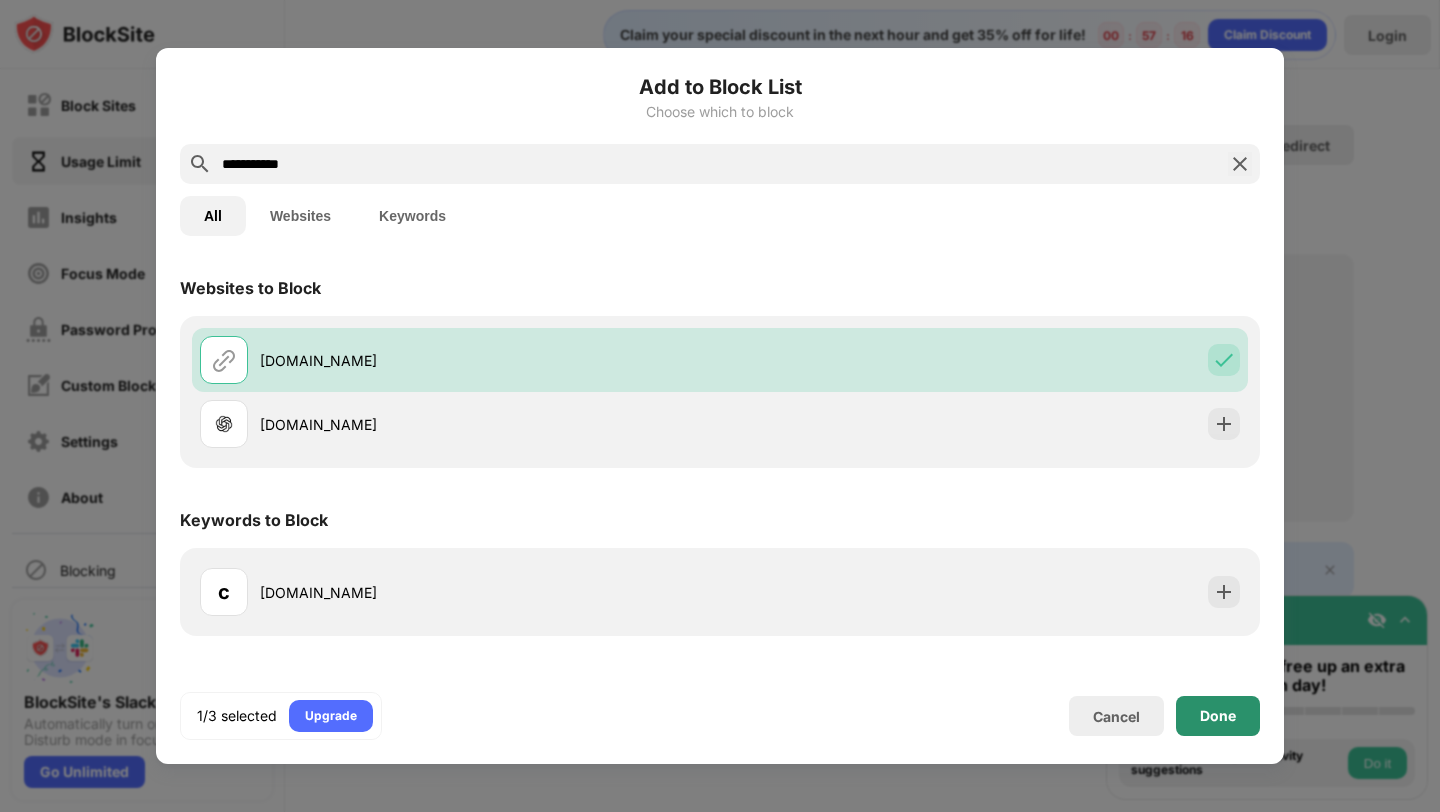 click on "Done" at bounding box center (1218, 716) 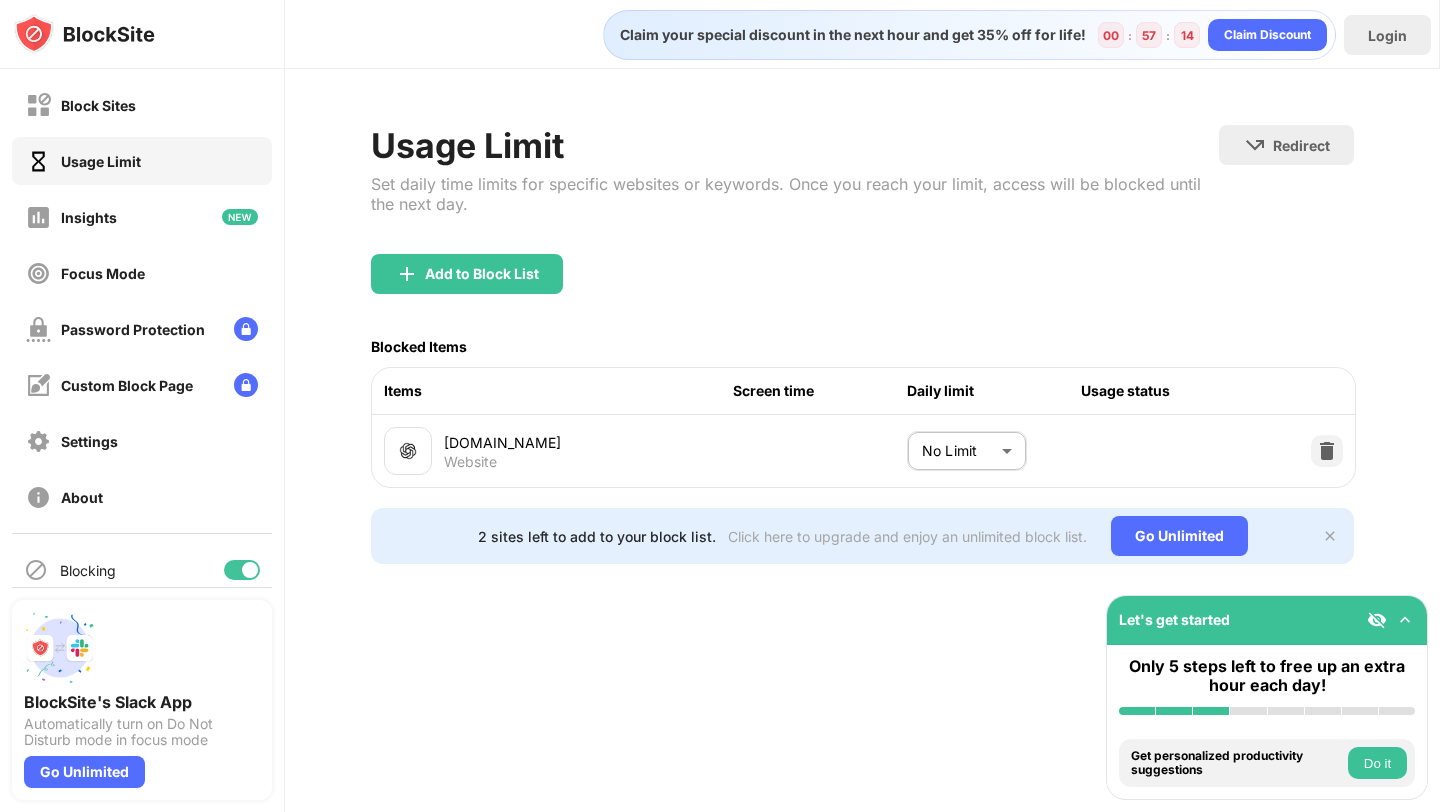 click on "Block Sites Usage Limit Insights Focus Mode Password Protection Custom Block Page Settings About Blocking Sync with other devices Disabled BlockSite's Slack App Automatically turn on Do Not Disturb mode in focus mode Go Unlimited Let's get started Only 5 steps left to free up an extra hour each day! Install BlockSite Enable blocking by category Add at least 1 website to your blocklist Get personalized productivity suggestions Do it Pin BlockSite to your taskbar Do it Check your productivity insights Do it Try visiting a site from your blocking list Do it Get our mobile app for free Do it Claim your special discount in the next hour and get 35% off for life! 00 : 57 : 14 Claim Discount Login Usage Limit Set daily time limits for specific websites or keywords. Once you reach your limit, access will be blocked until the next day. Redirect Choose a site to be redirected to when blocking is active Add to Block List Blocked Items Items Screen time Daily limit Usage status [DOMAIN_NAME] Website No Limit ******** ​" at bounding box center (720, 406) 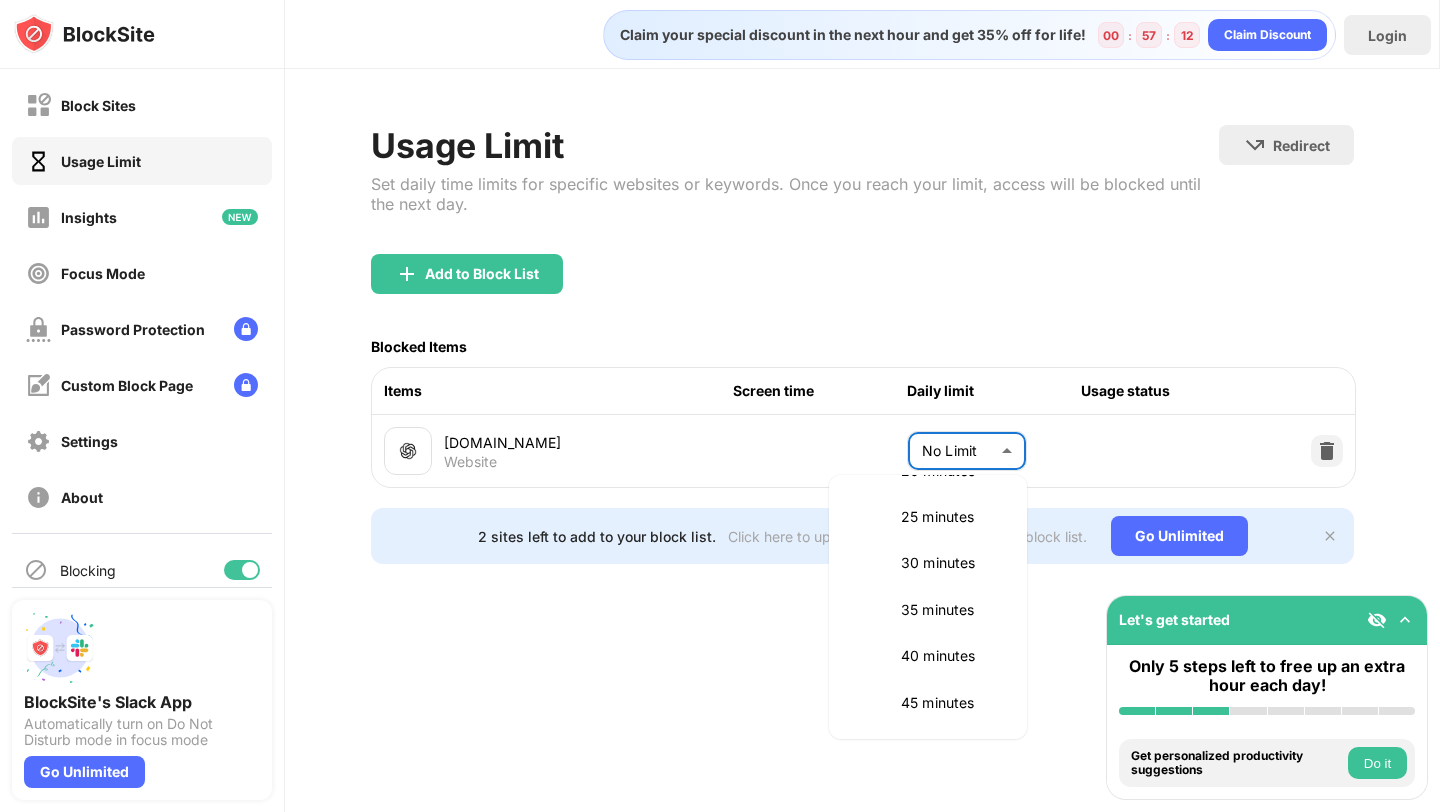 scroll, scrollTop: 231, scrollLeft: 0, axis: vertical 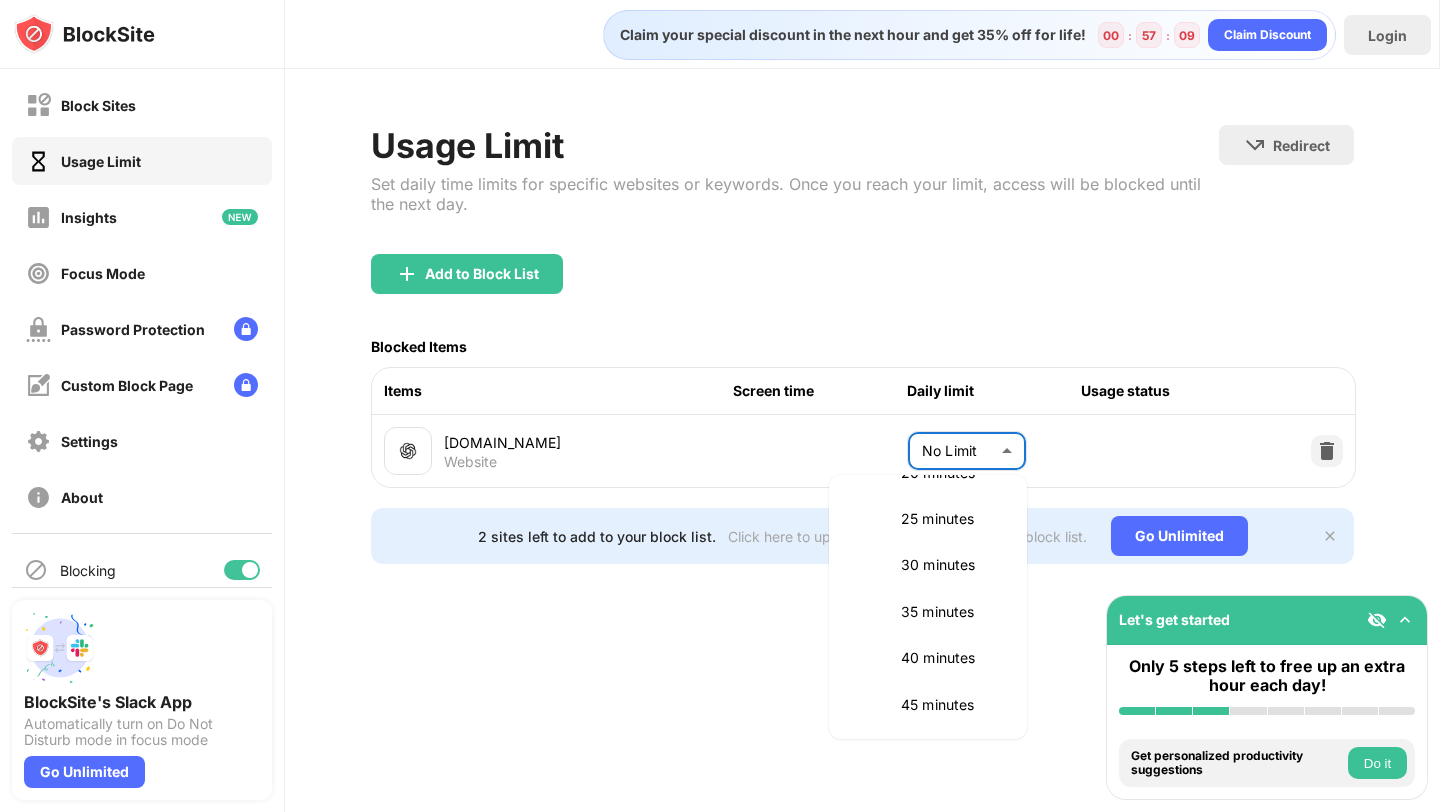 click at bounding box center (720, 406) 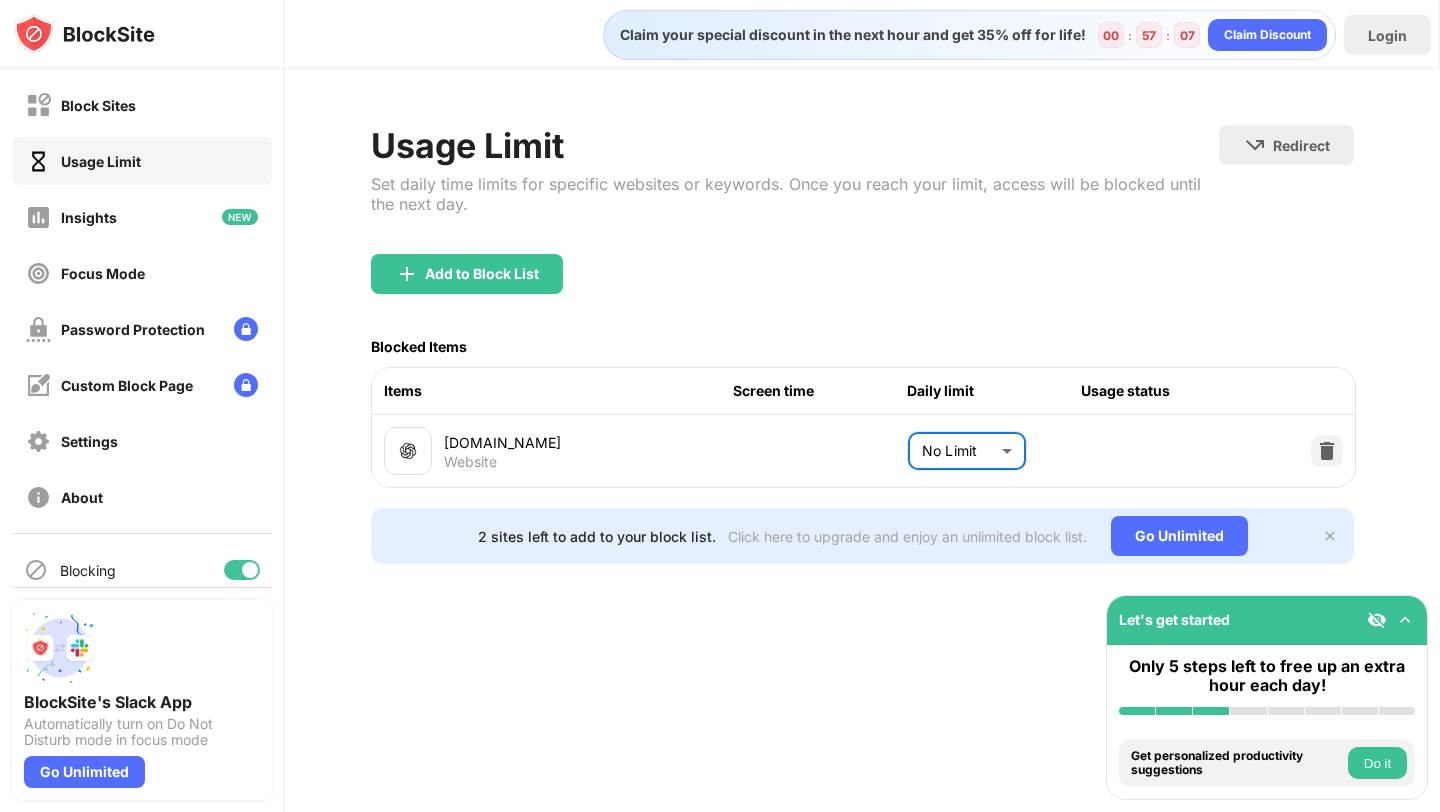 click on "Block Sites Usage Limit Insights Focus Mode Password Protection Custom Block Page Settings About Blocking Sync with other devices Disabled BlockSite's Slack App Automatically turn on Do Not Disturb mode in focus mode Go Unlimited Let's get started Only 5 steps left to free up an extra hour each day! Install BlockSite Enable blocking by category Add at least 1 website to your blocklist Get personalized productivity suggestions Do it Pin BlockSite to your taskbar Do it Check your productivity insights Do it Try visiting a site from your blocking list Do it Get our mobile app for free Do it Claim your special discount in the next hour and get 35% off for life! 00 : 57 : 07 Claim Discount Login Usage Limit Set daily time limits for specific websites or keywords. Once you reach your limit, access will be blocked until the next day. Redirect Choose a site to be redirected to when blocking is active Add to Block List Blocked Items Items Screen time Daily limit Usage status [DOMAIN_NAME] Website No Limit ******** ​" at bounding box center (720, 406) 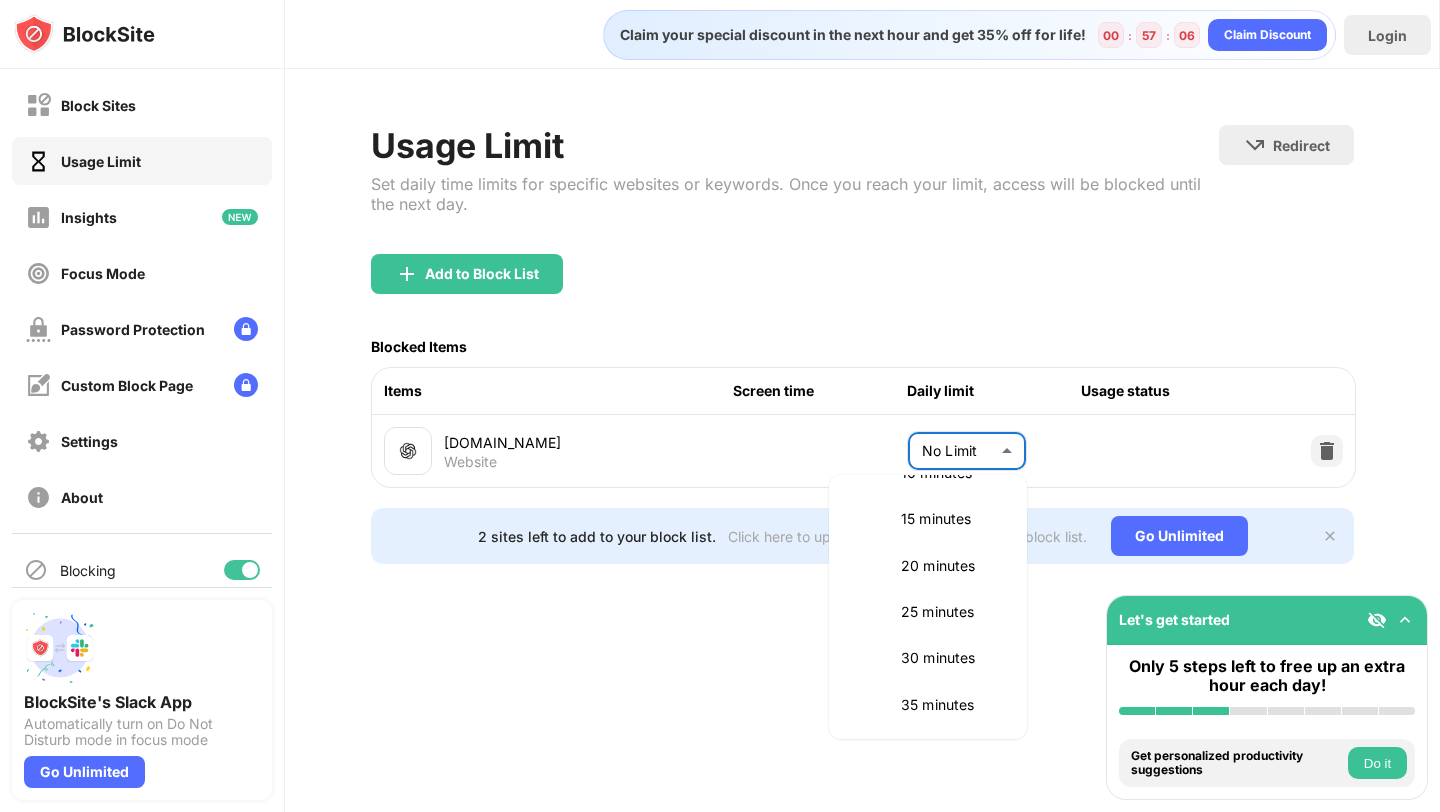 scroll, scrollTop: 311, scrollLeft: 0, axis: vertical 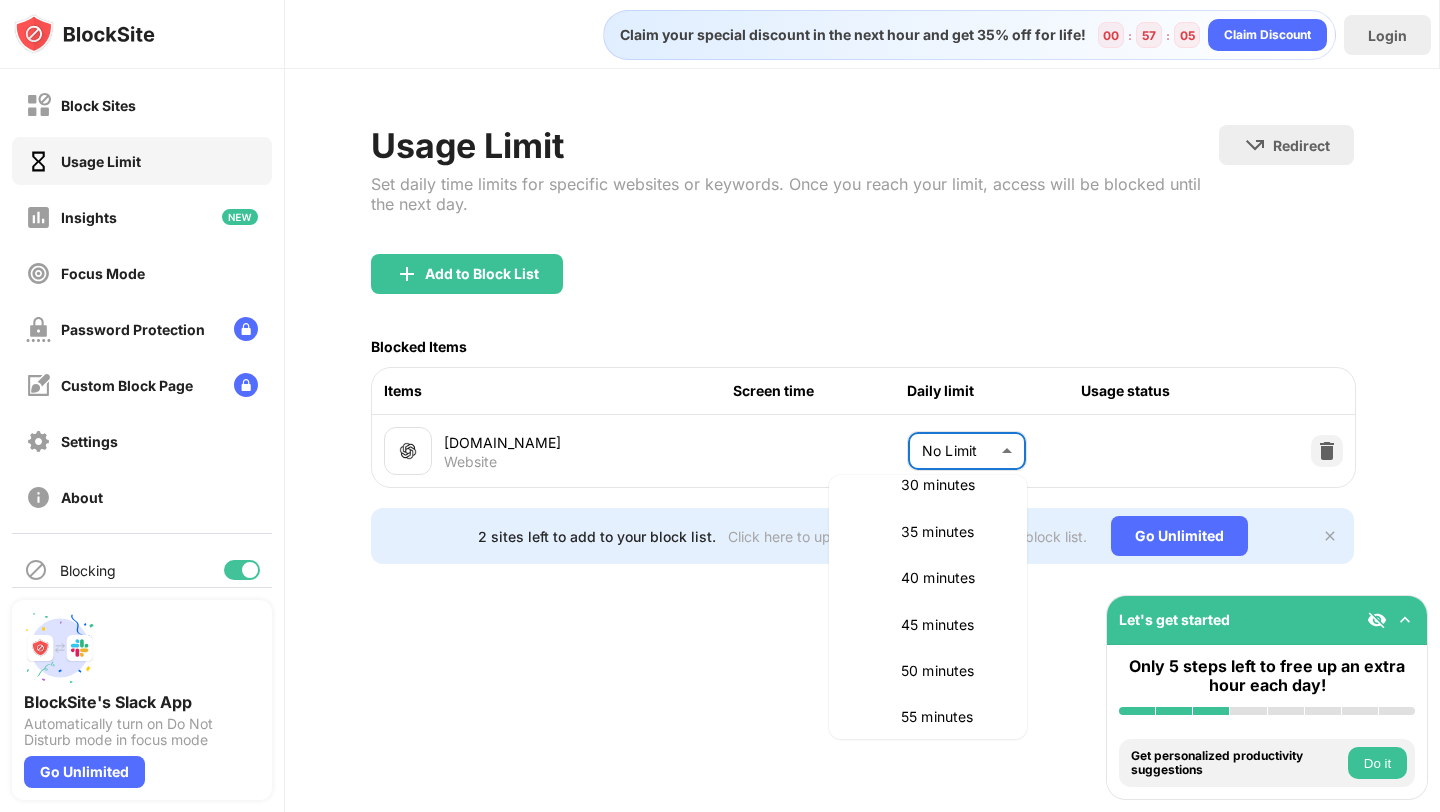 click on "30 minutes" at bounding box center [928, 485] 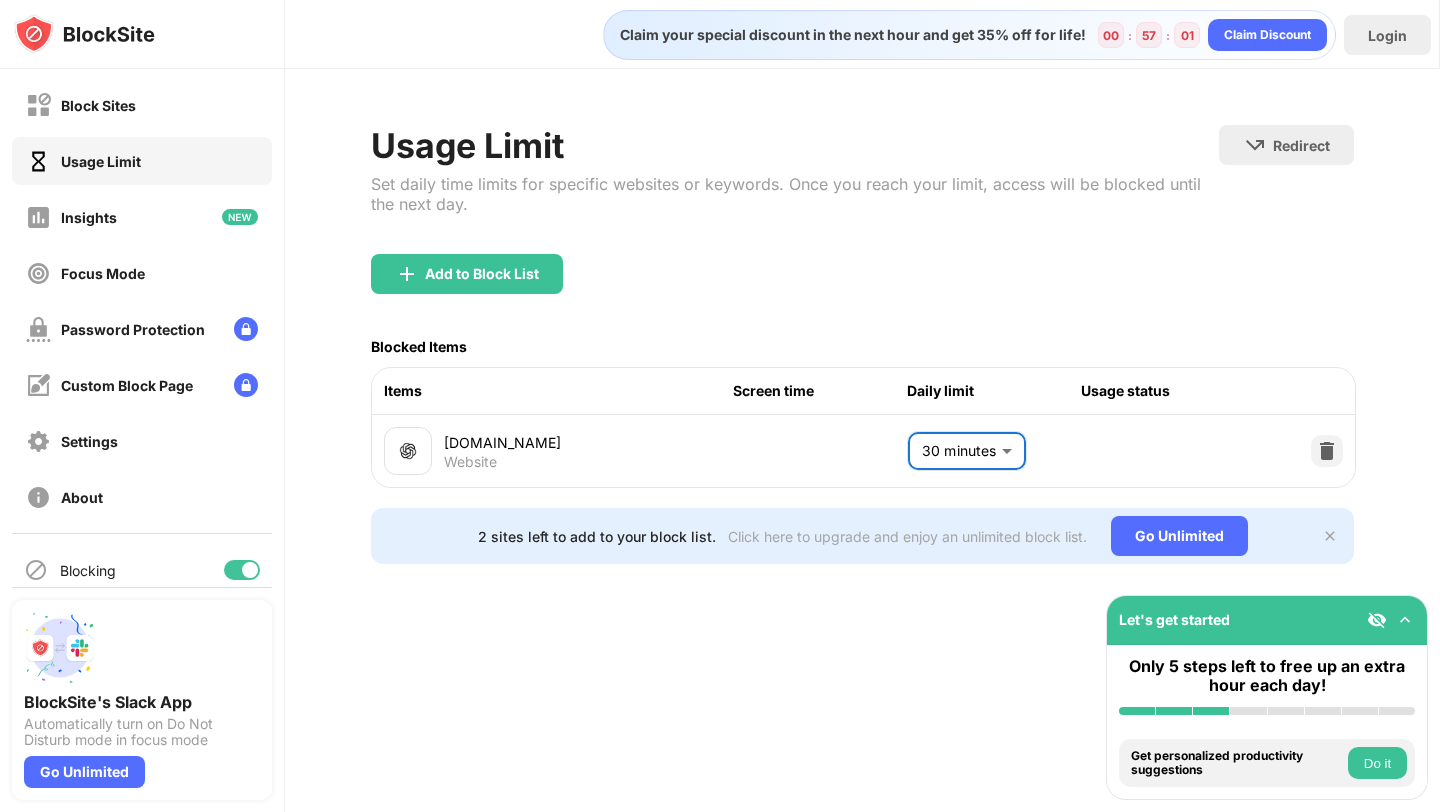 click at bounding box center (1330, 536) 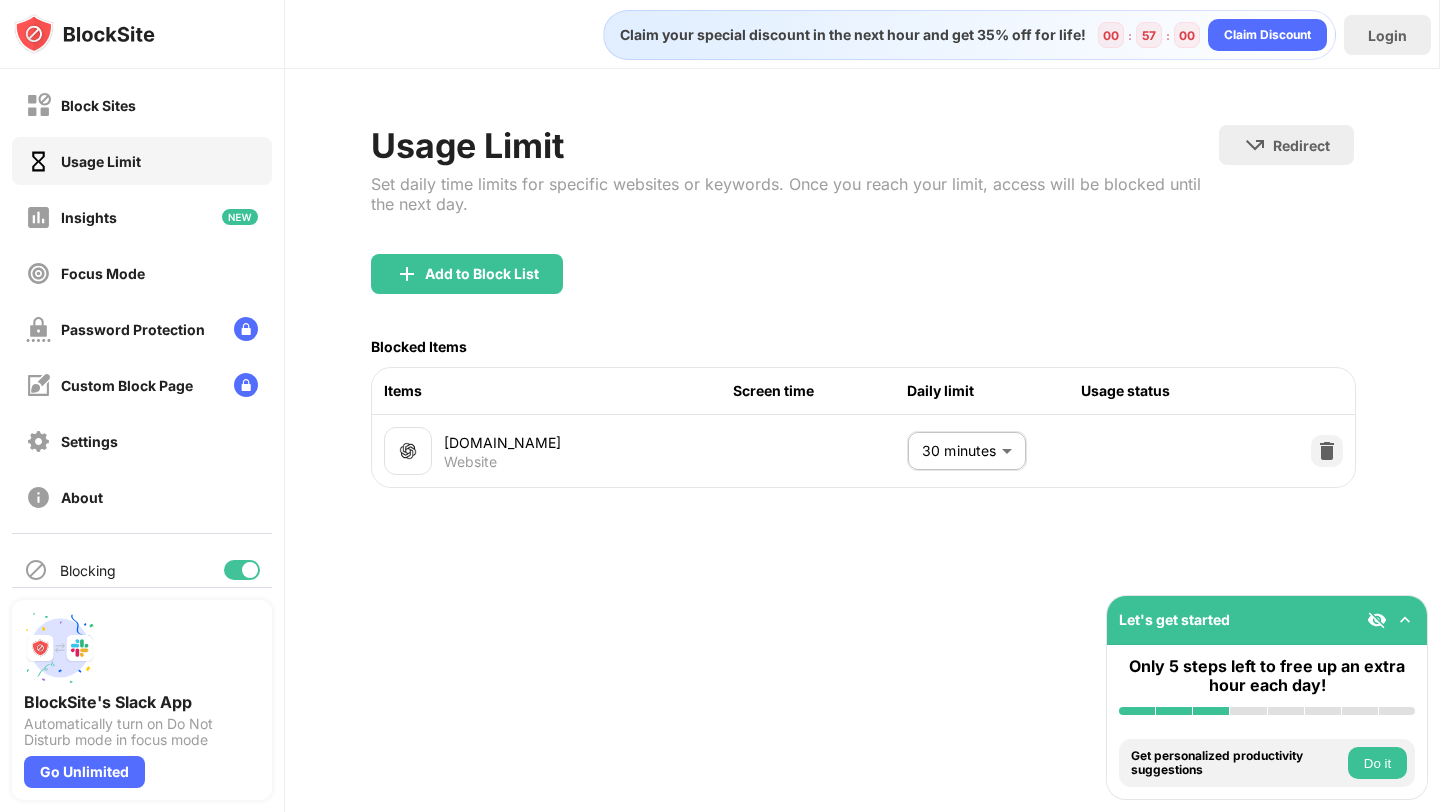 click on "Block Sites Usage Limit Insights Focus Mode Password Protection Custom Block Page Settings About Blocking Sync with other devices Disabled BlockSite's Slack App Automatically turn on Do Not Disturb mode in focus mode Go Unlimited Let's get started Only 5 steps left to free up an extra hour each day! Install BlockSite Enable blocking by category Add at least 1 website to your blocklist Get personalized productivity suggestions Do it Pin BlockSite to your taskbar Do it Check your productivity insights Do it Try visiting a site from your blocking list Do it Get our mobile app for free Do it Claim your special discount in the next hour and get 35% off for life! 00 : 57 : 00 Claim Discount Login Usage Limit Set daily time limits for specific websites or keywords. Once you reach your limit, access will be blocked until the next day. Redirect Choose a site to be redirected to when blocking is active Add to Block List Blocked Items Items Screen time Daily limit Usage status [DOMAIN_NAME] Website 30 minutes ** ​" at bounding box center [720, 406] 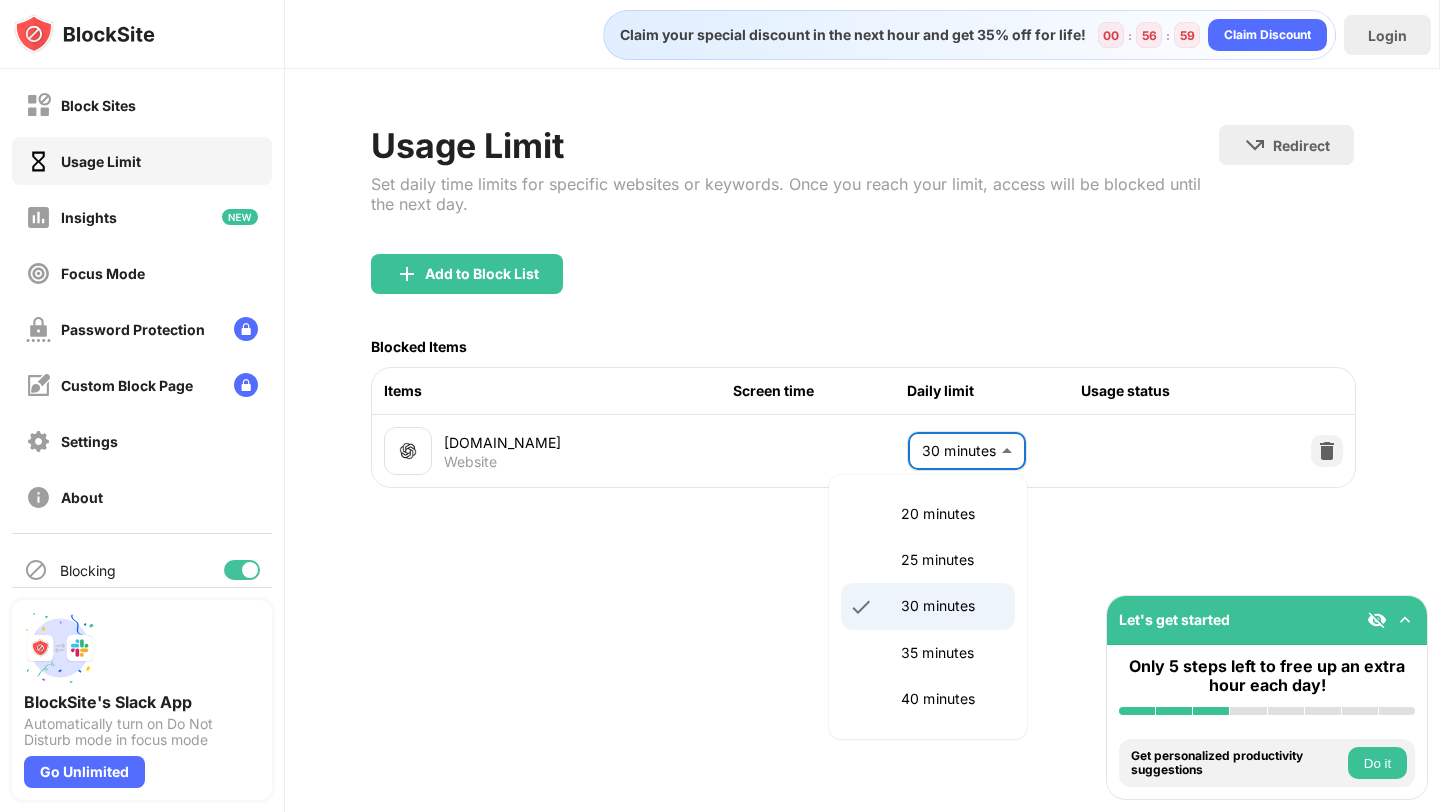 scroll, scrollTop: 0, scrollLeft: 0, axis: both 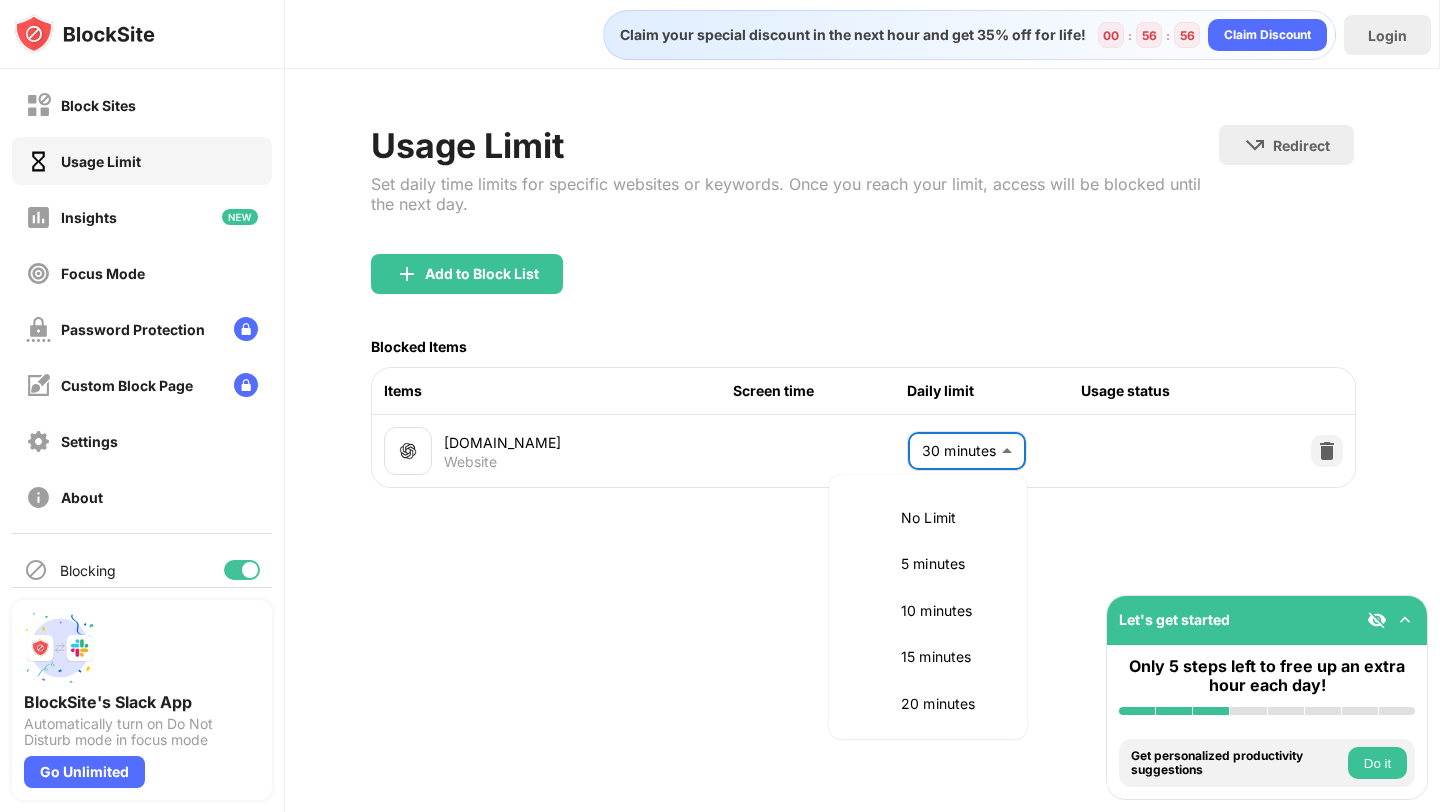 click at bounding box center (720, 406) 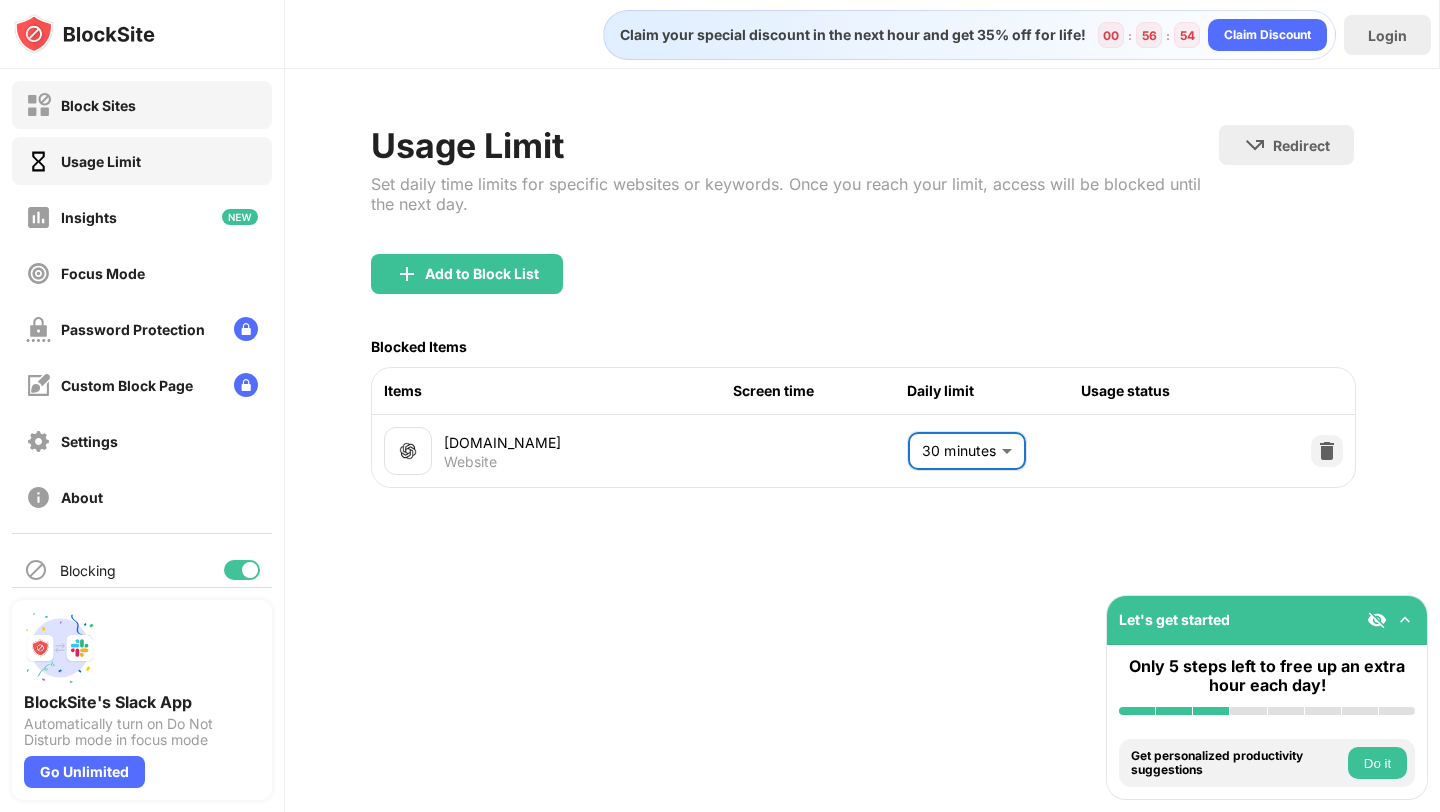 click on "Block Sites" at bounding box center (142, 105) 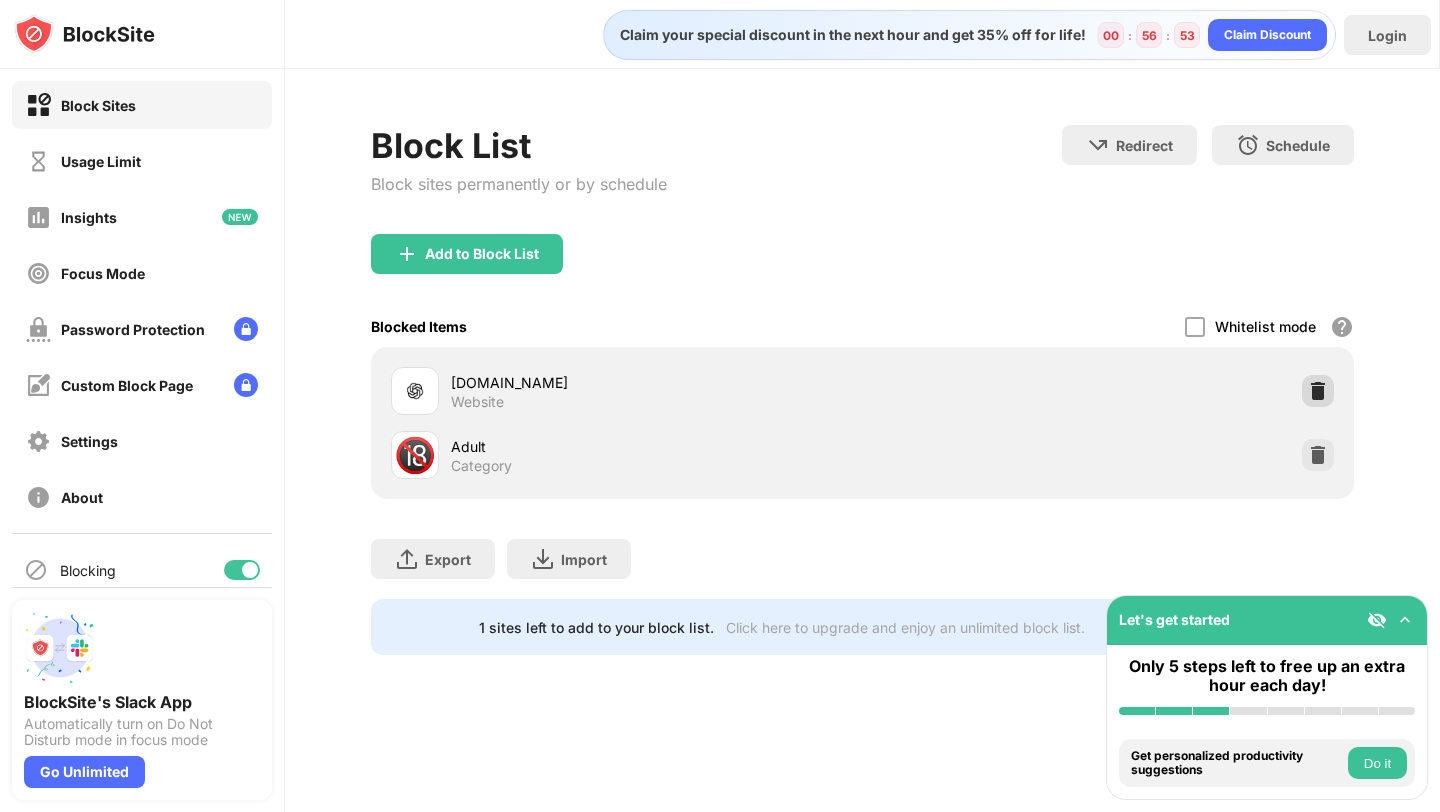 click at bounding box center (1318, 391) 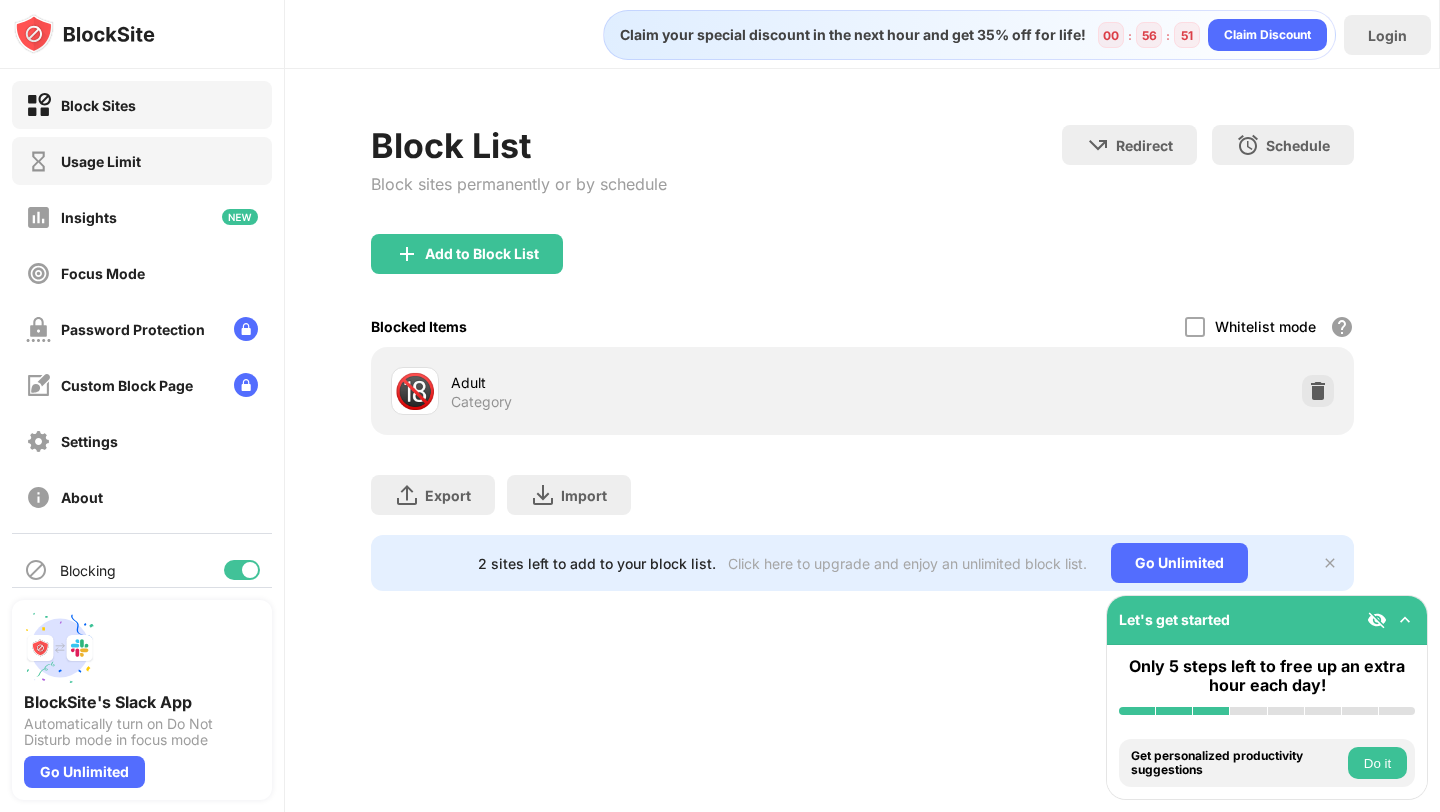 click on "Usage Limit" at bounding box center (142, 161) 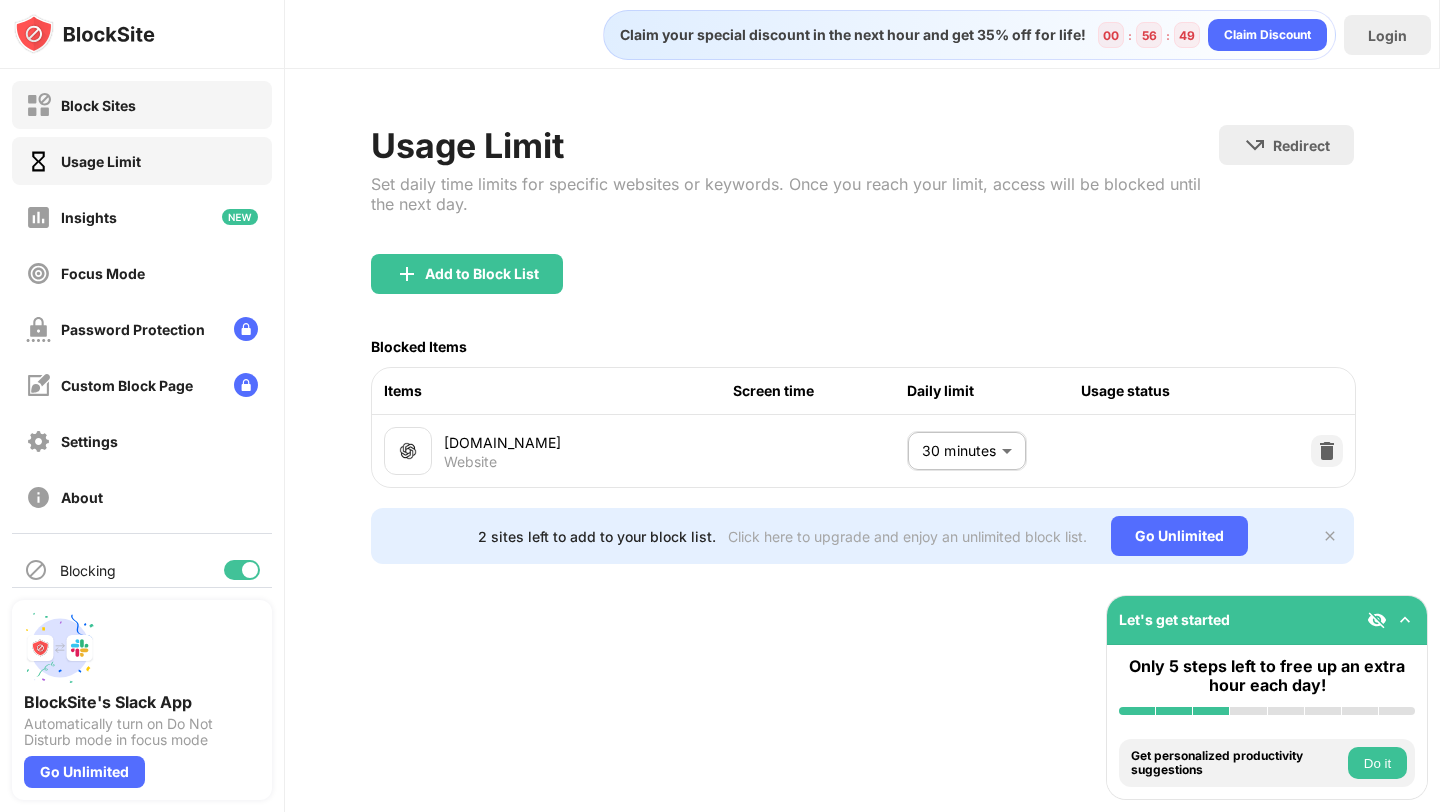 click on "Block Sites" at bounding box center (142, 105) 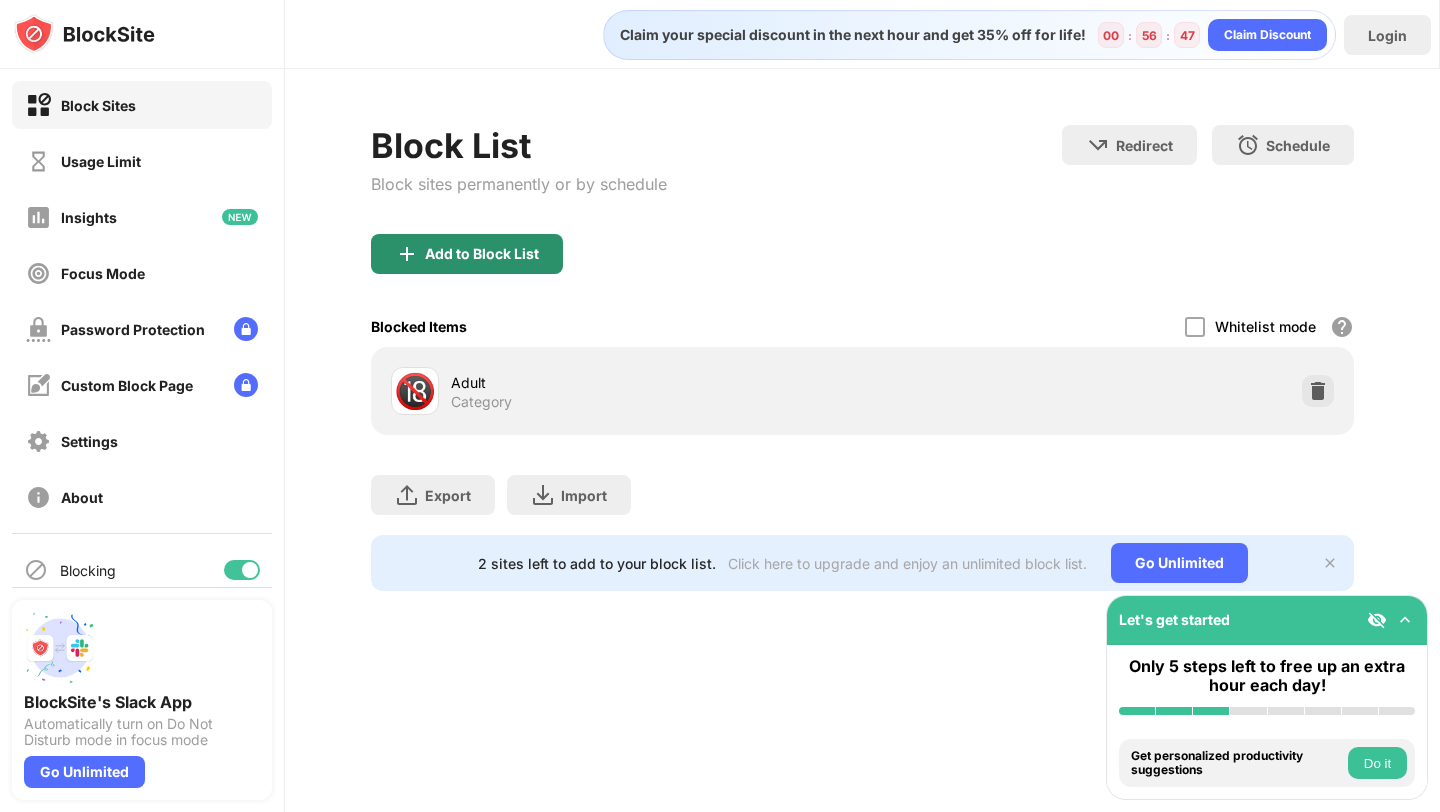 click on "Add to Block List" at bounding box center [482, 254] 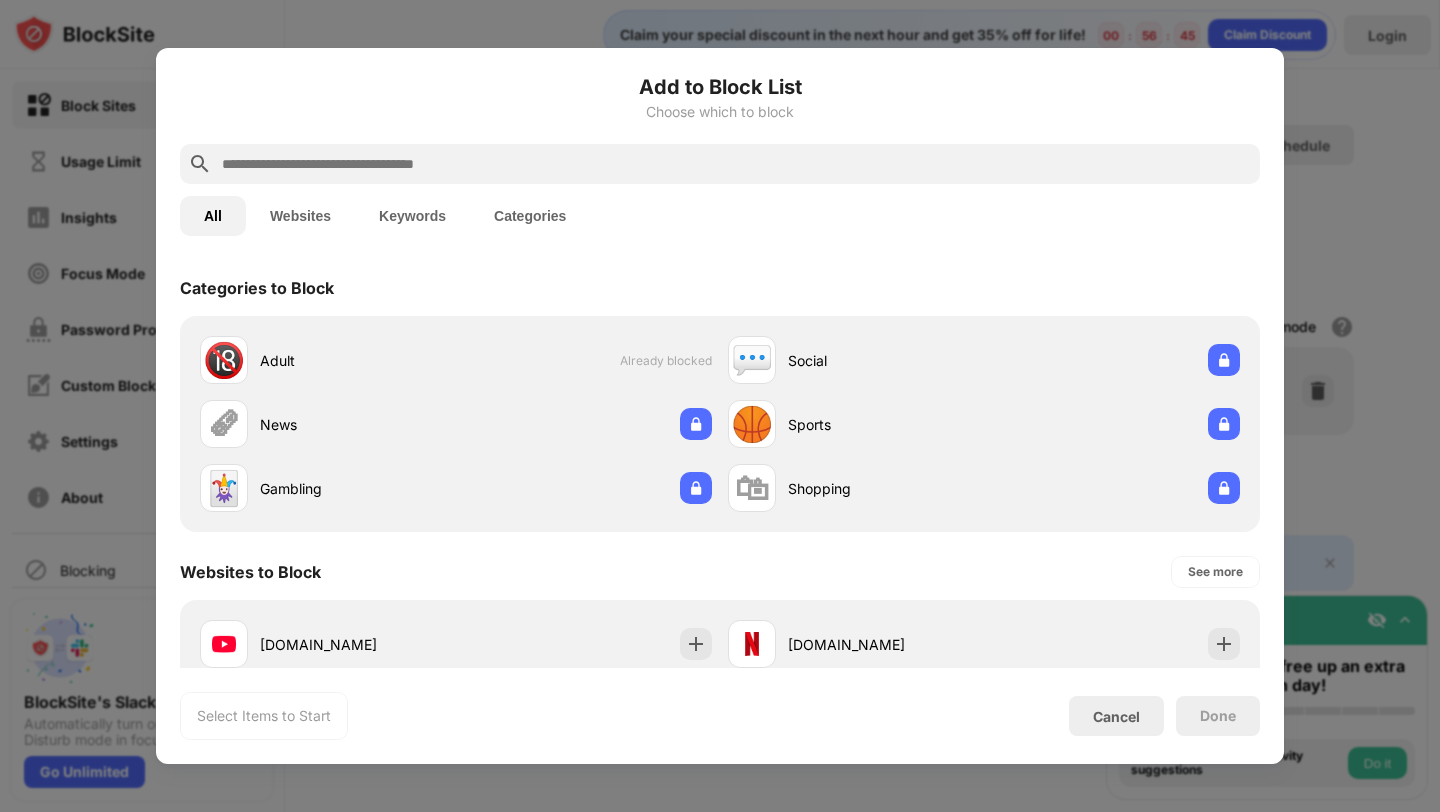 click at bounding box center [736, 164] 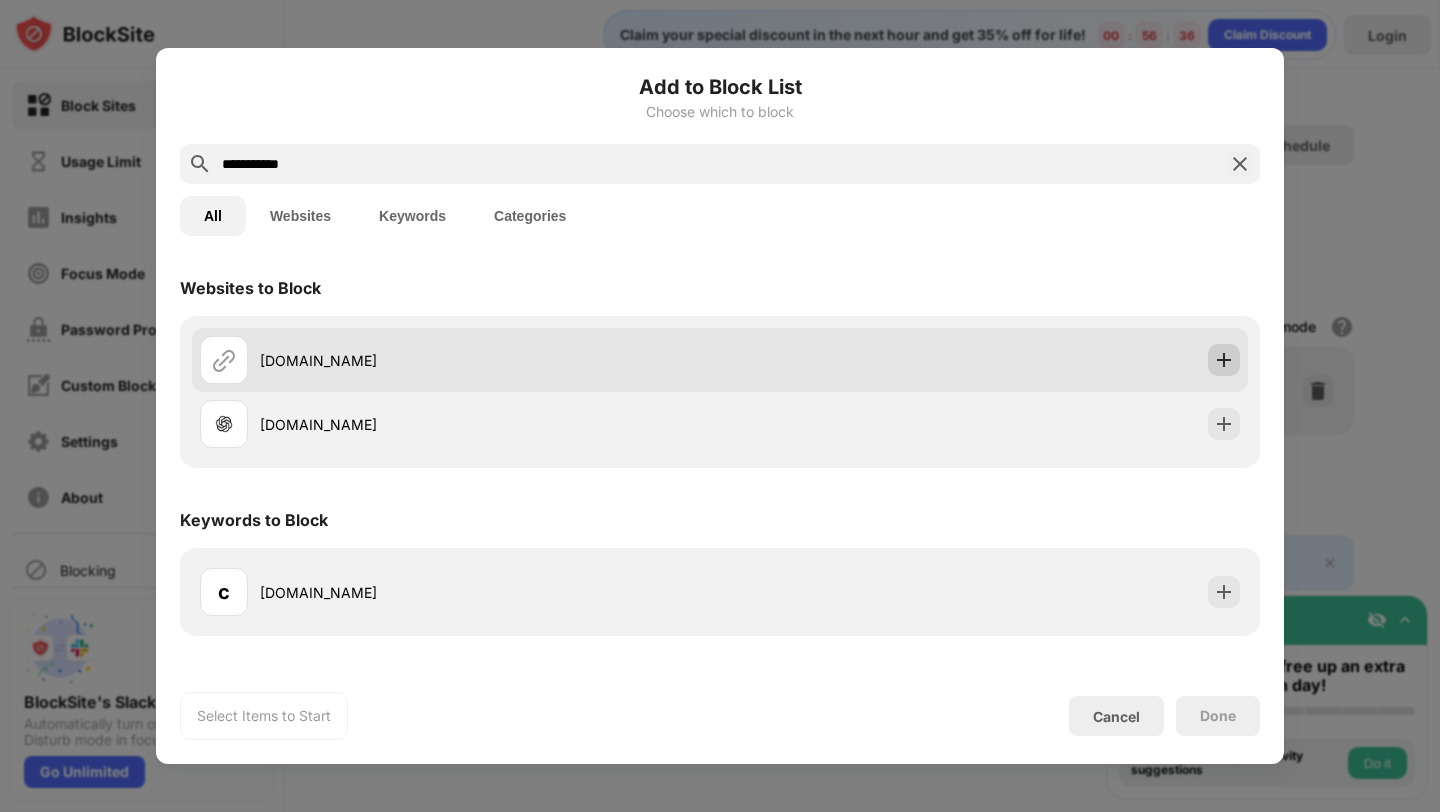 type on "**********" 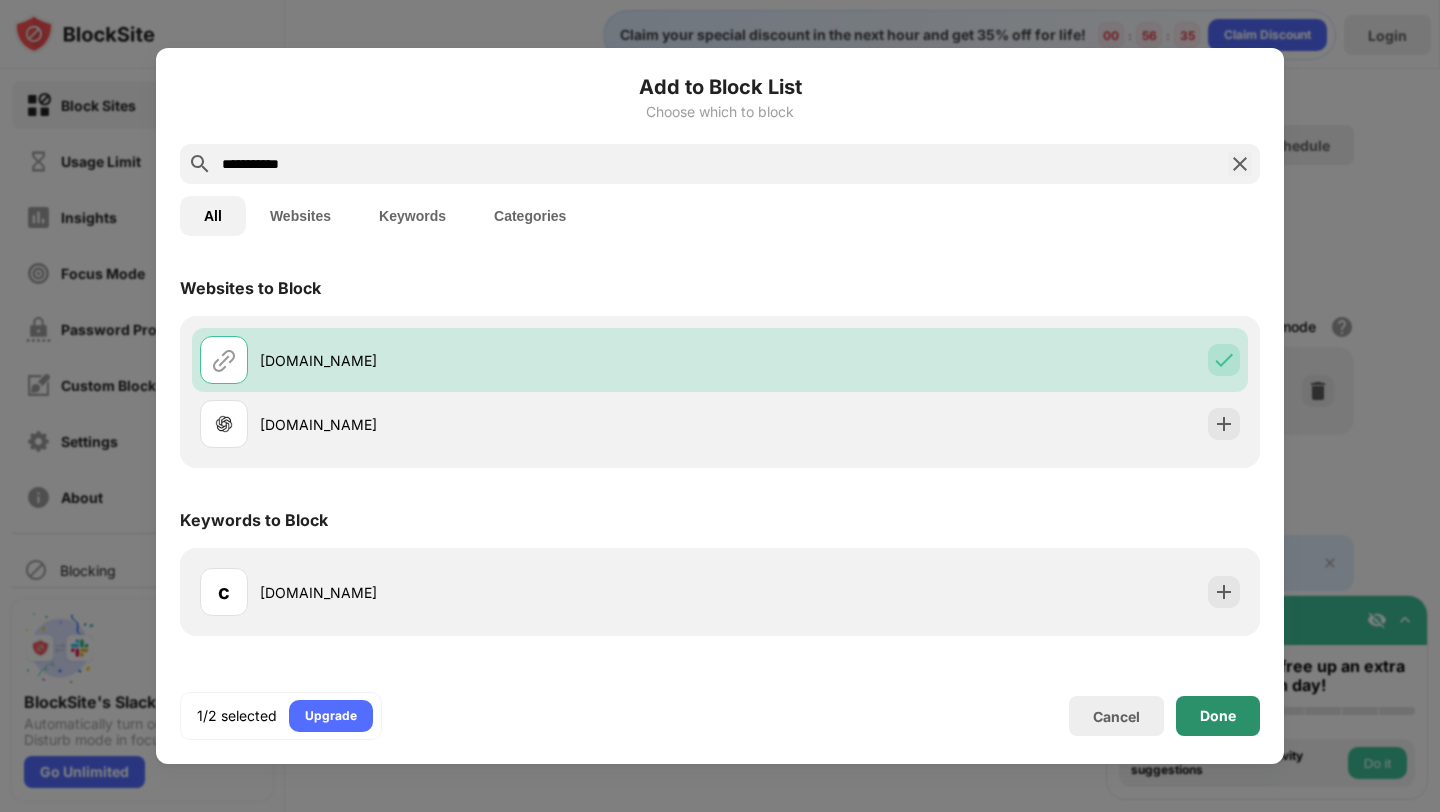 click on "Done" at bounding box center (1218, 716) 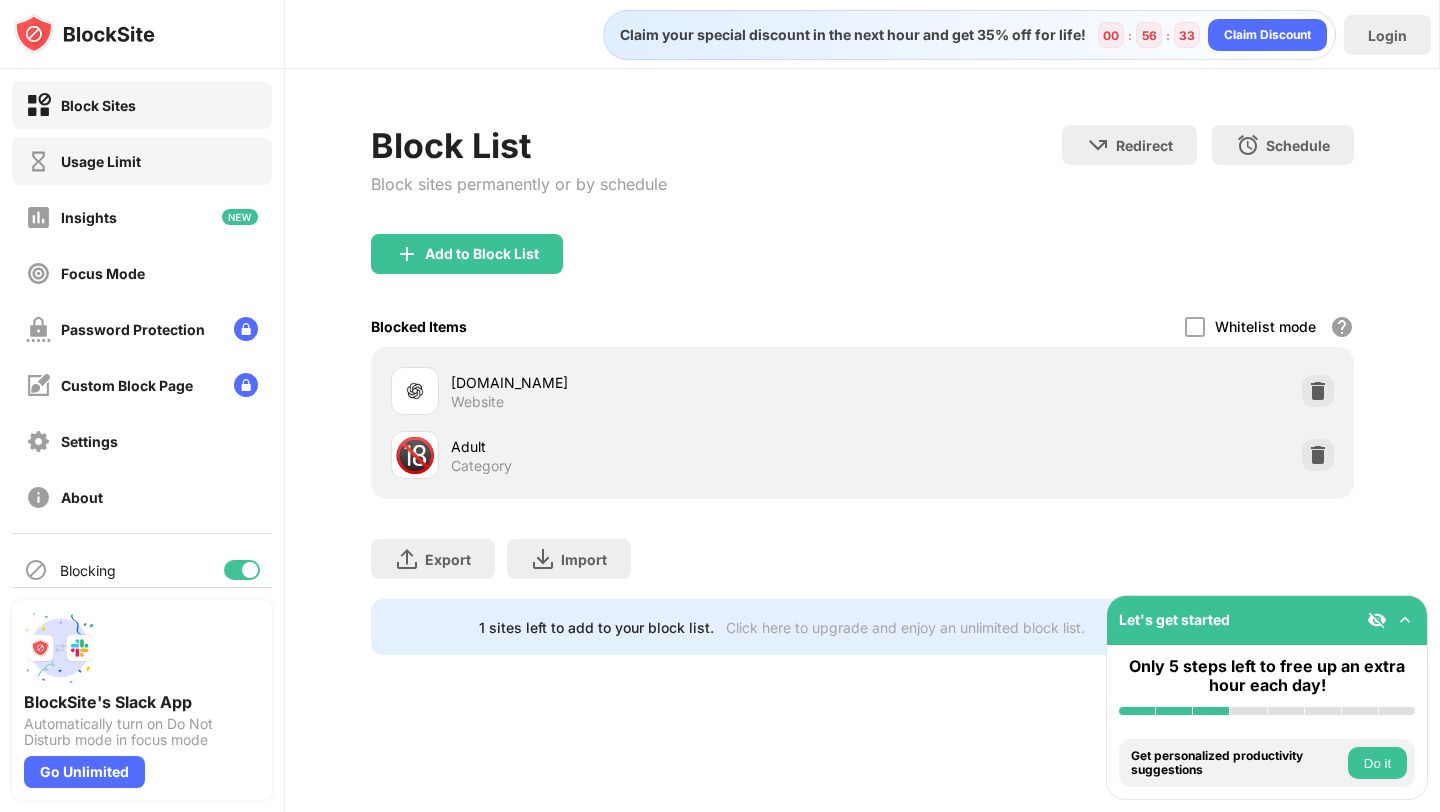 click on "Usage Limit" at bounding box center (142, 161) 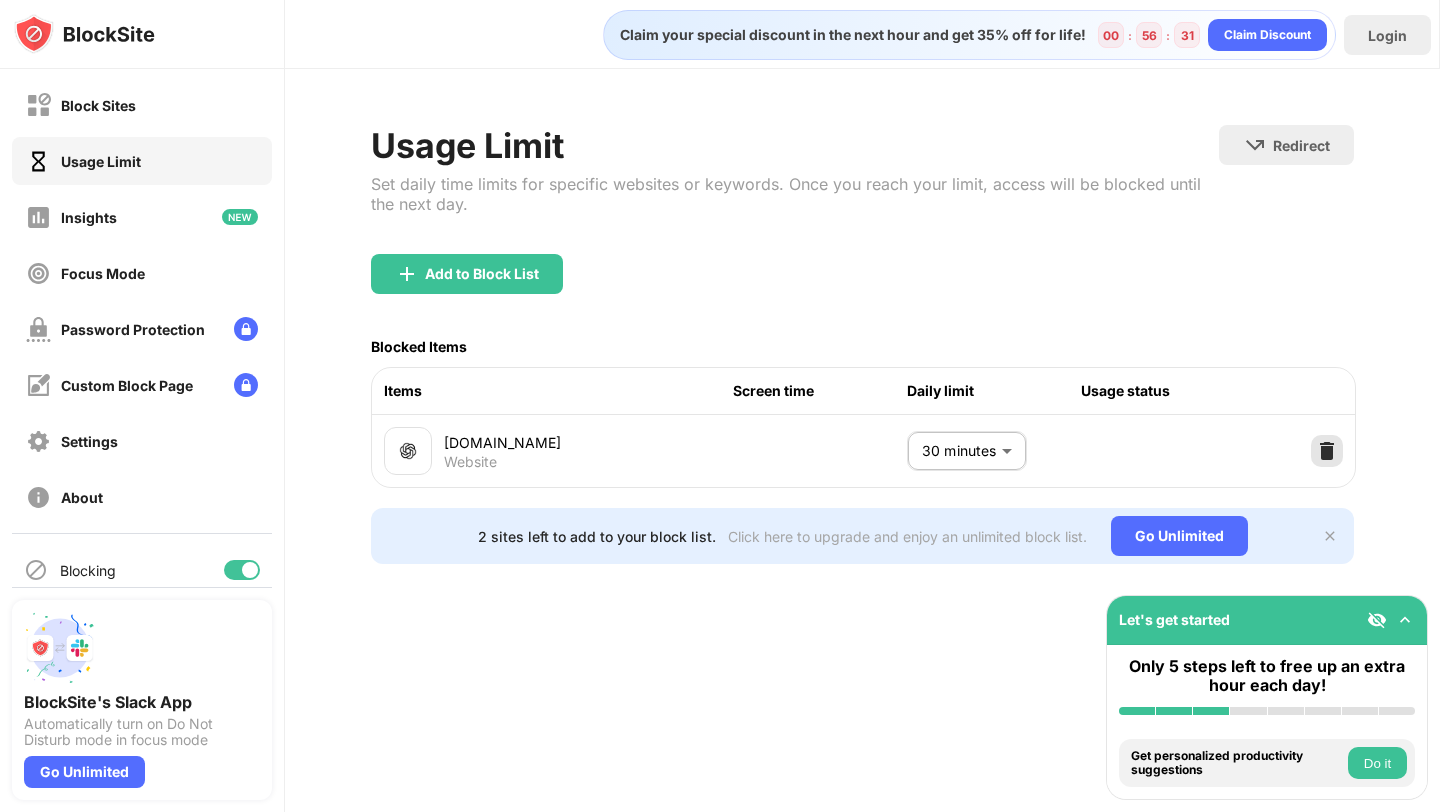 click at bounding box center (1327, 451) 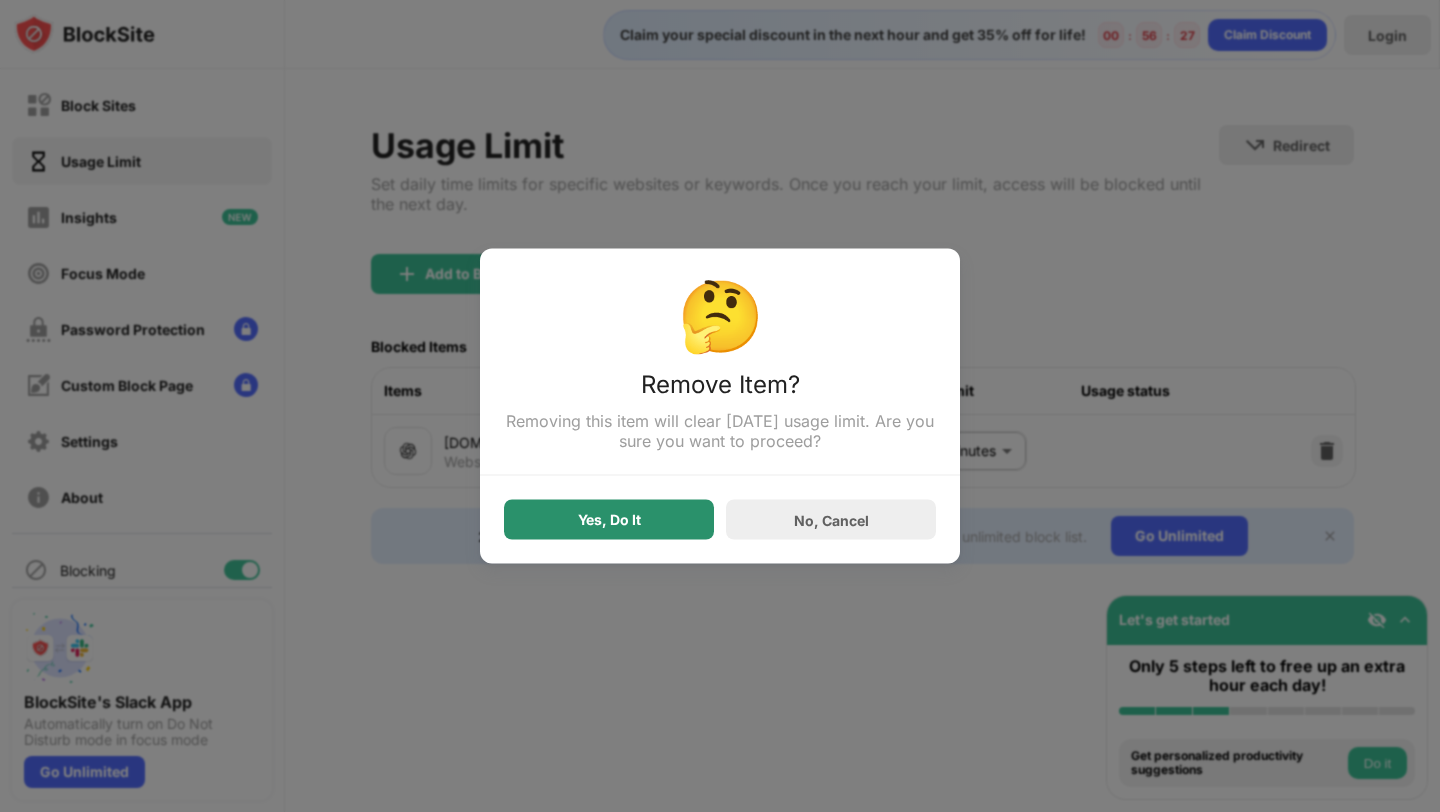 click on "Yes, Do It" at bounding box center (609, 520) 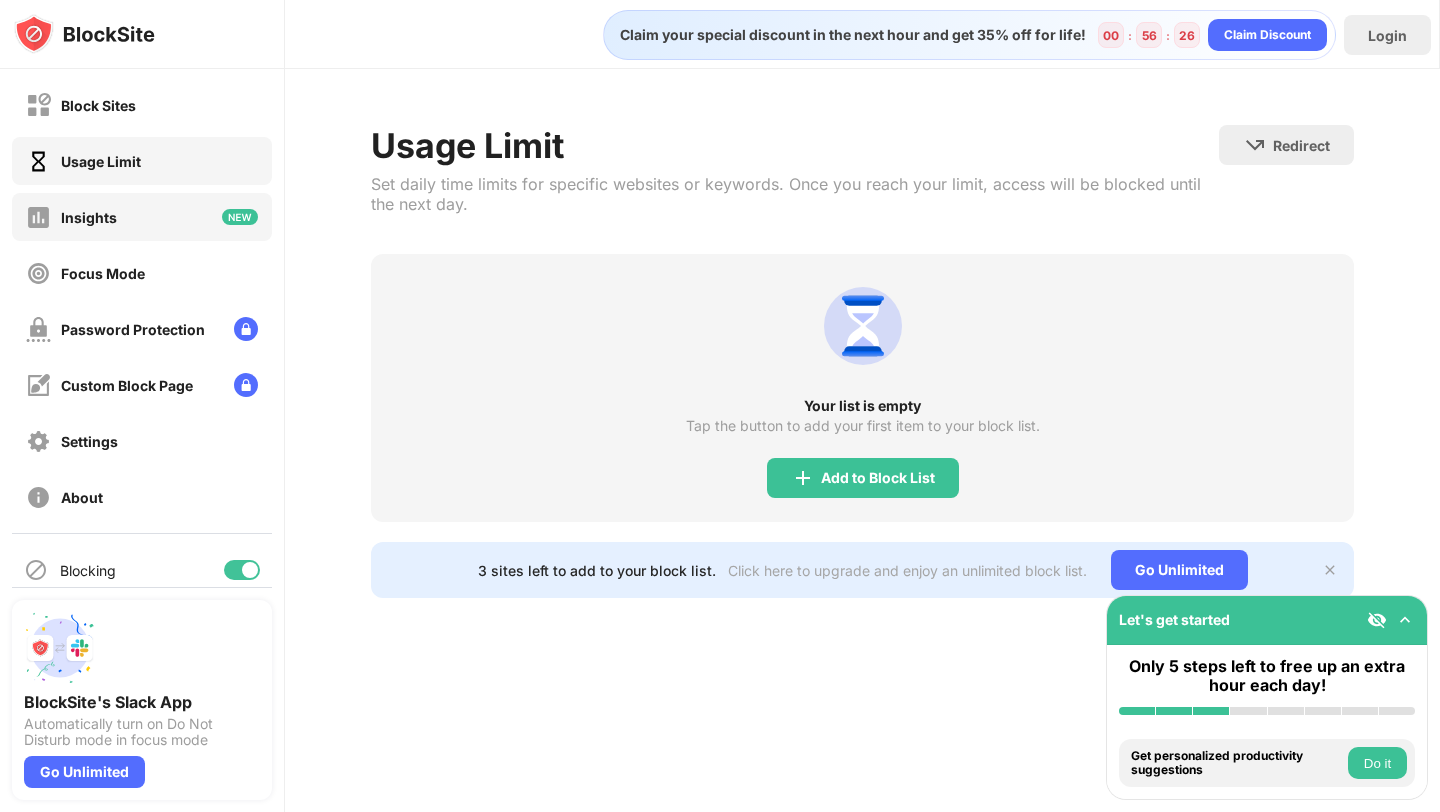 click on "Insights" at bounding box center [142, 217] 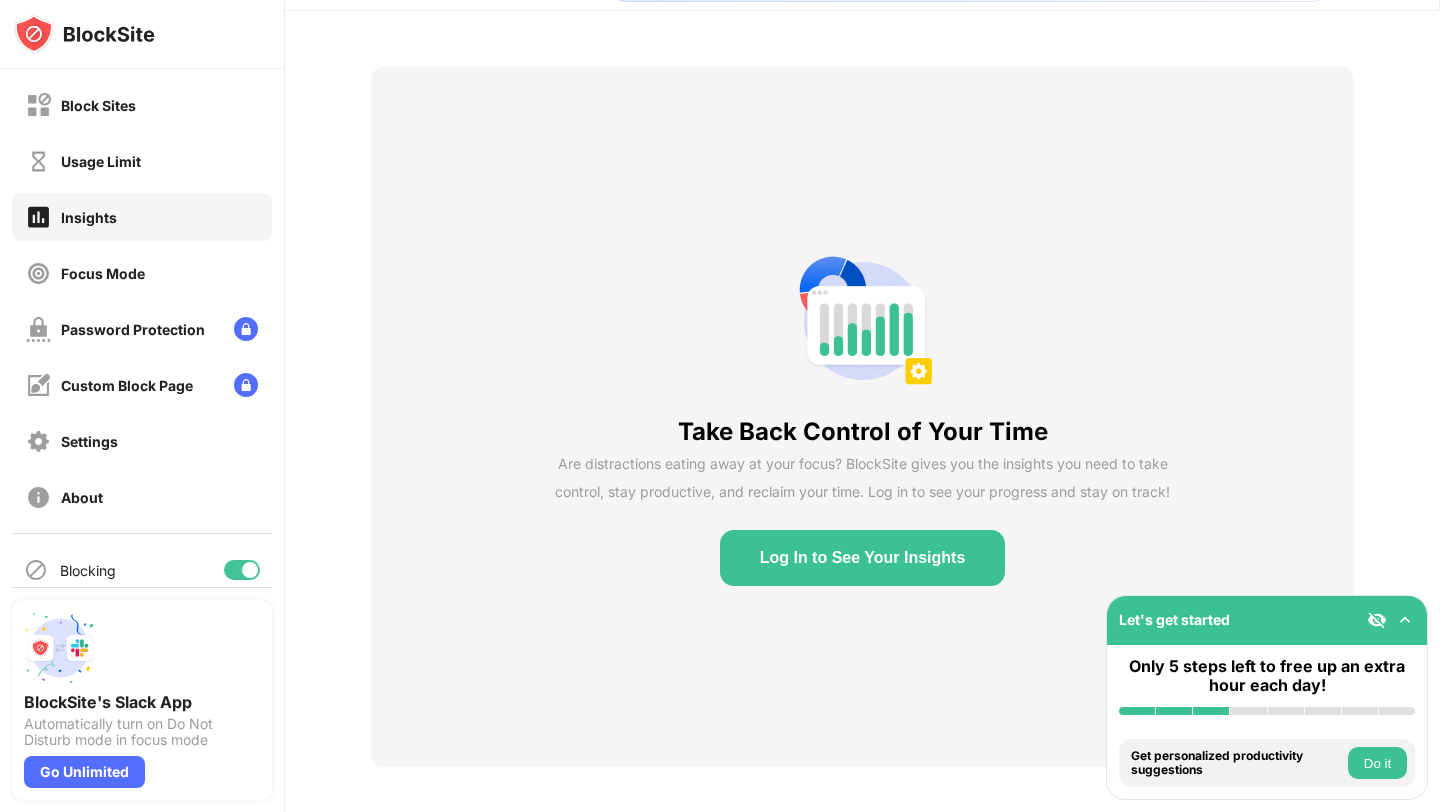 scroll, scrollTop: 69, scrollLeft: 0, axis: vertical 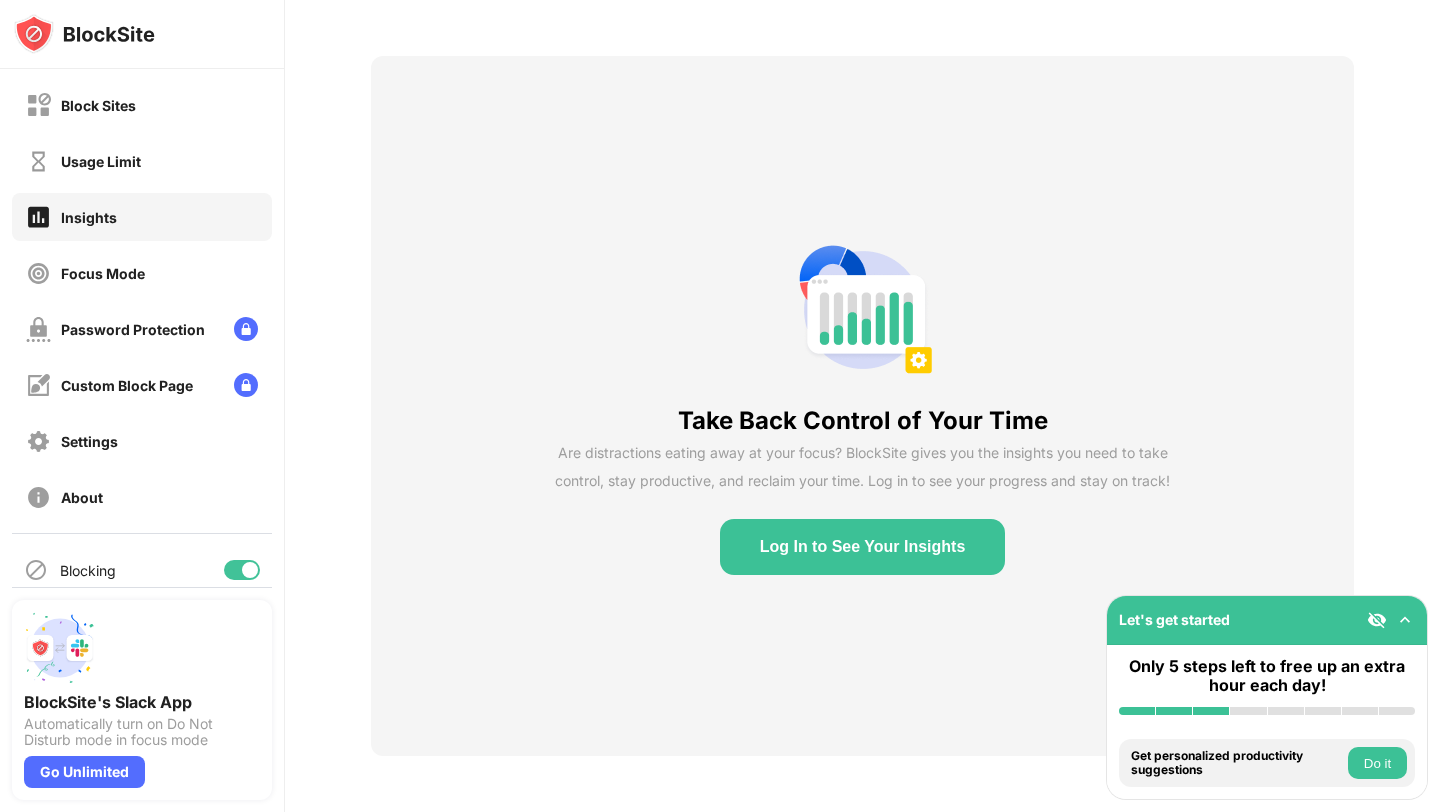 click on "Log In to See Your Insights" at bounding box center [863, 547] 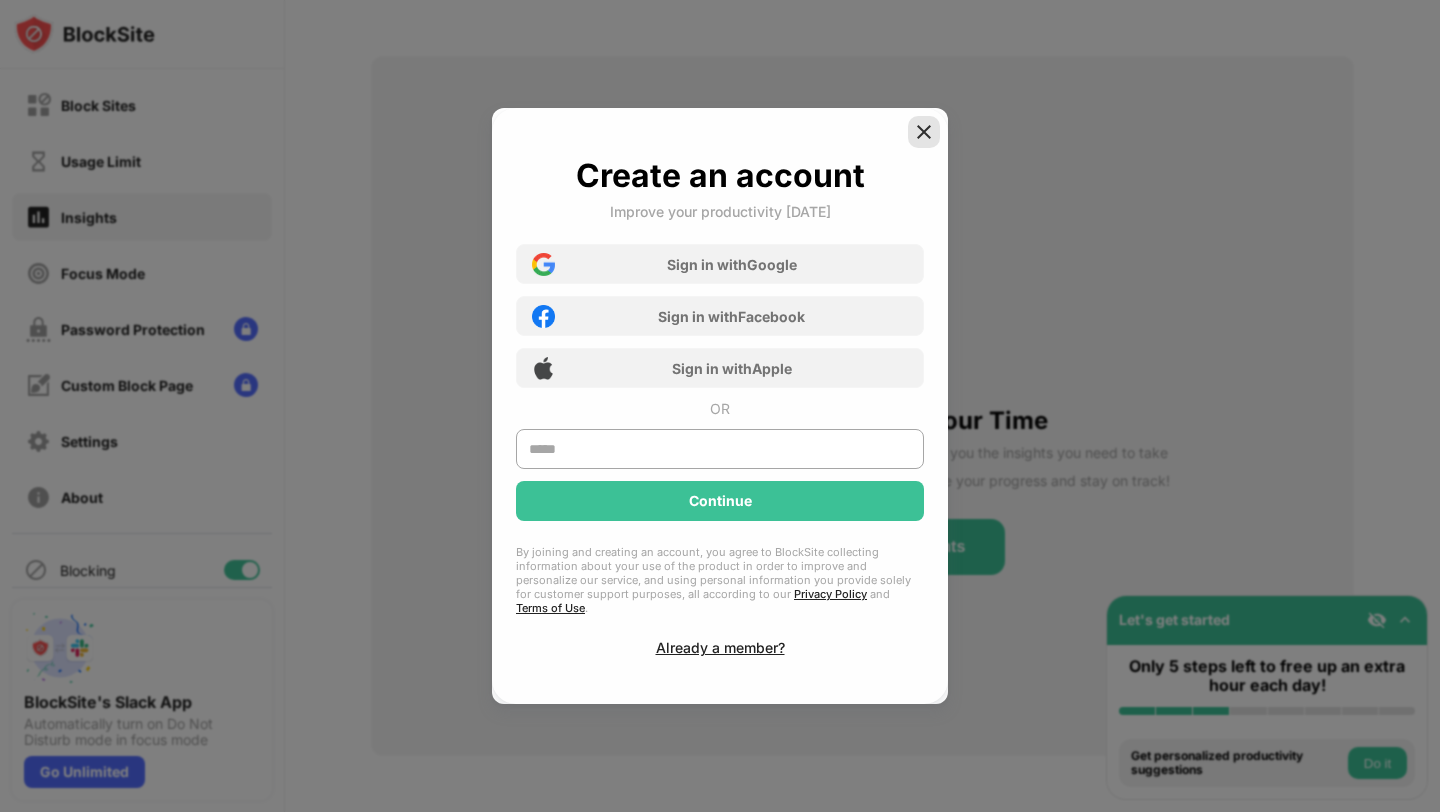 click at bounding box center [924, 132] 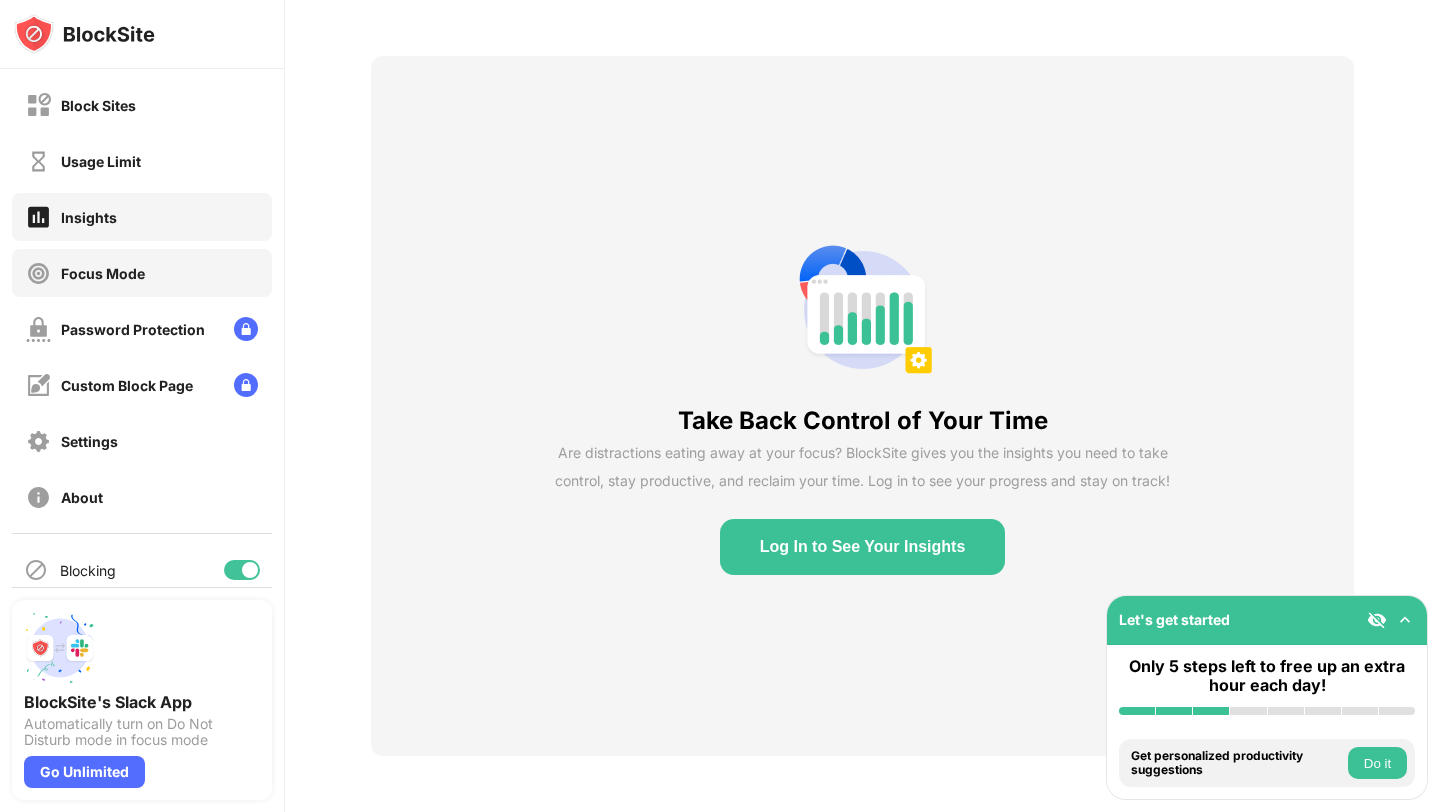 click on "Focus Mode" at bounding box center (142, 273) 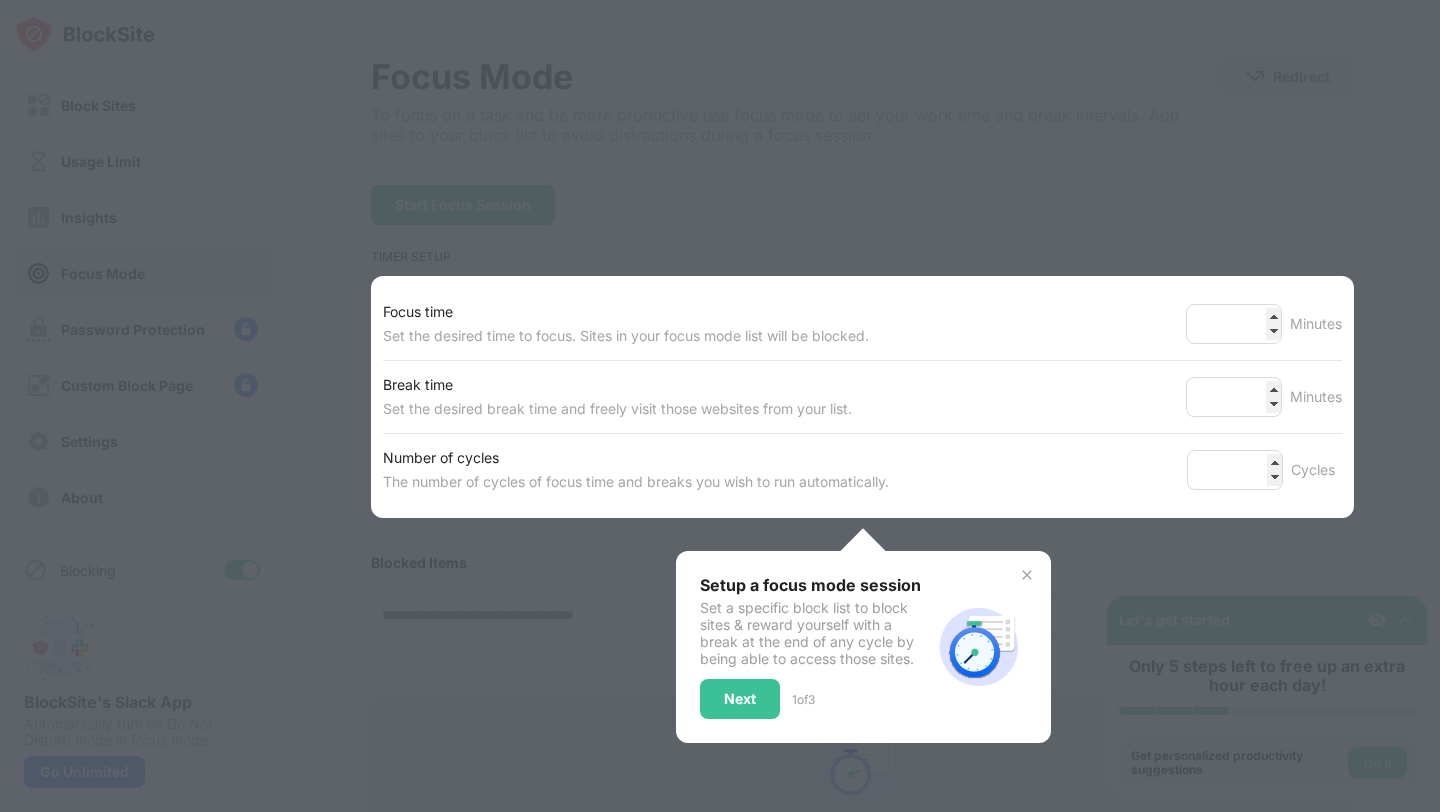 click at bounding box center [720, 406] 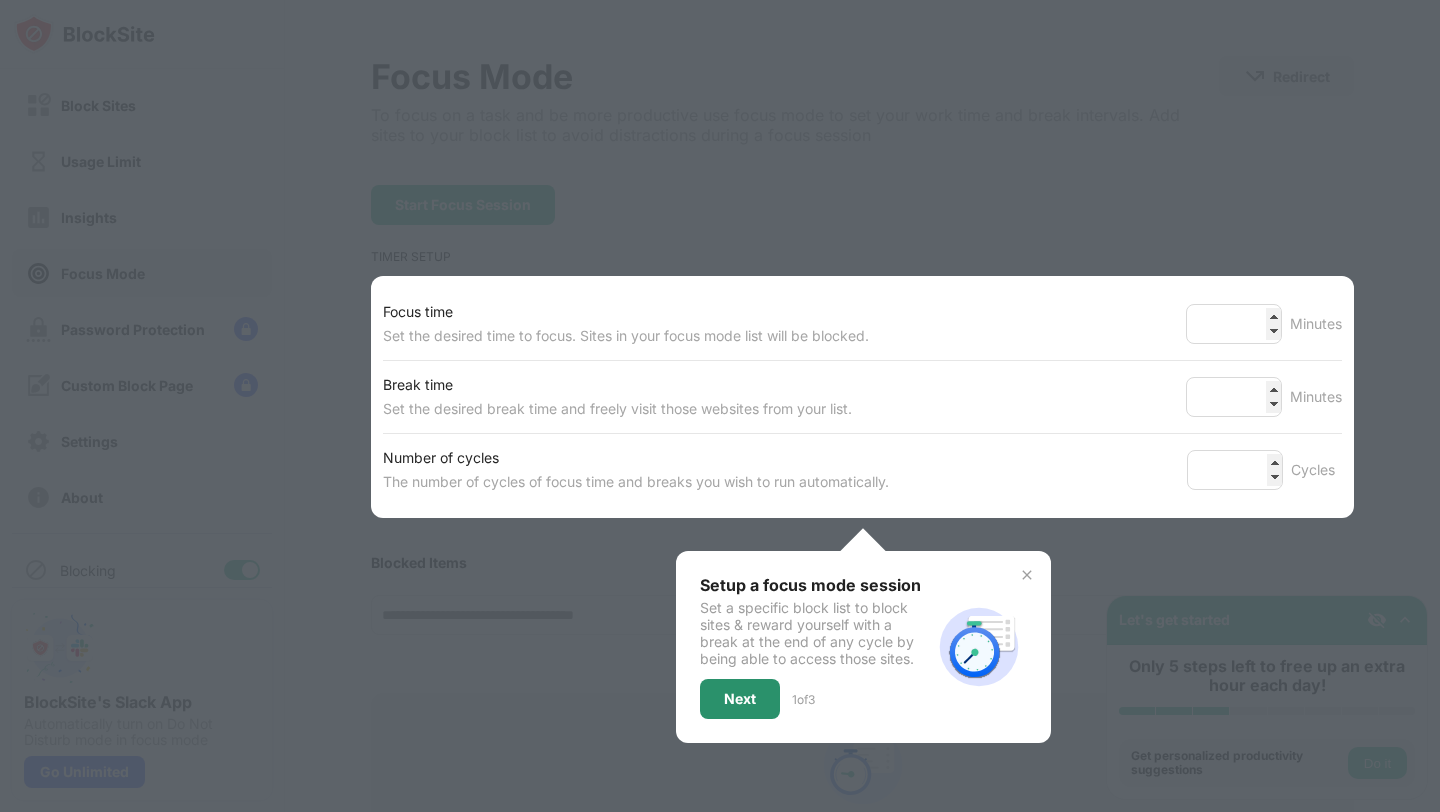 click on "Next" at bounding box center (740, 699) 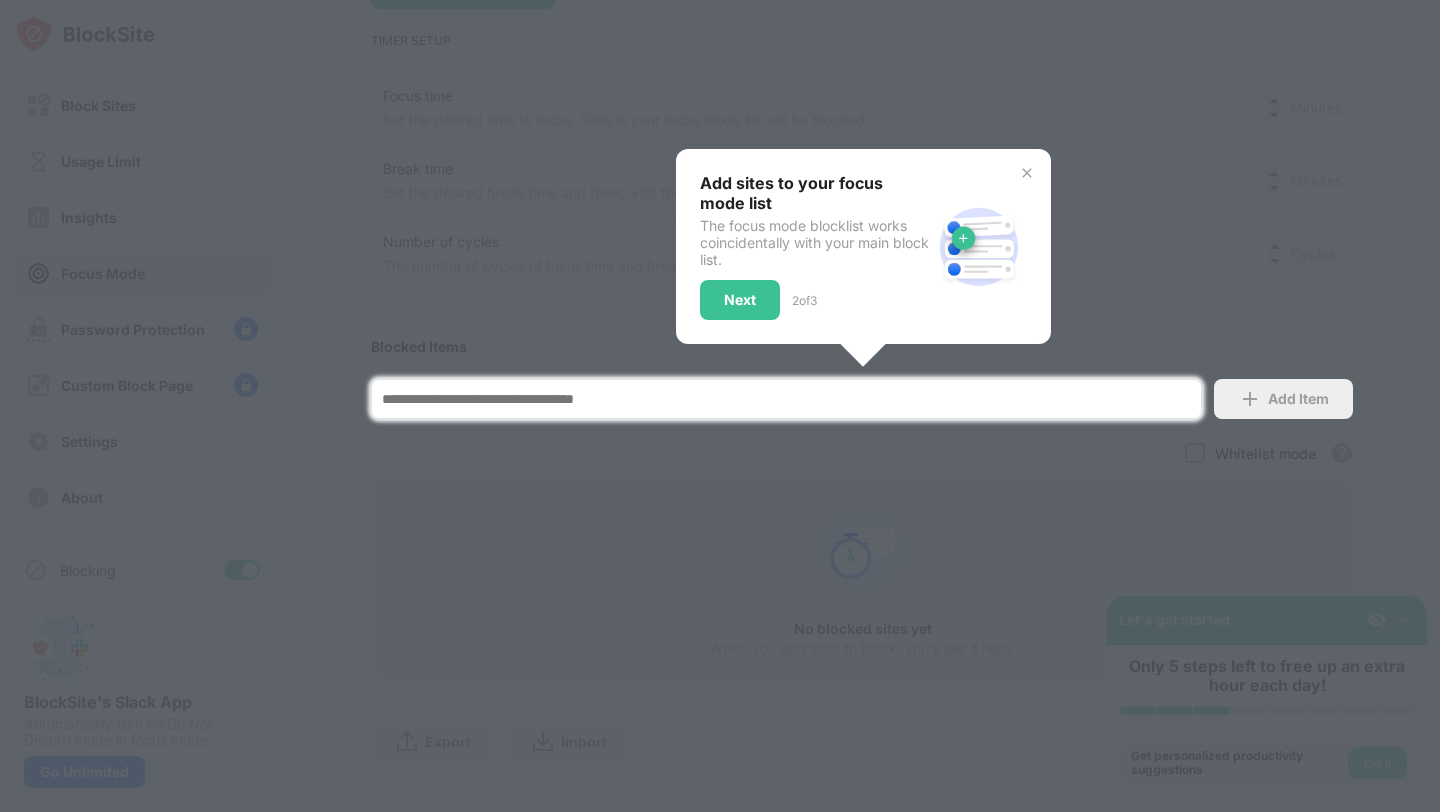 scroll, scrollTop: 310, scrollLeft: 0, axis: vertical 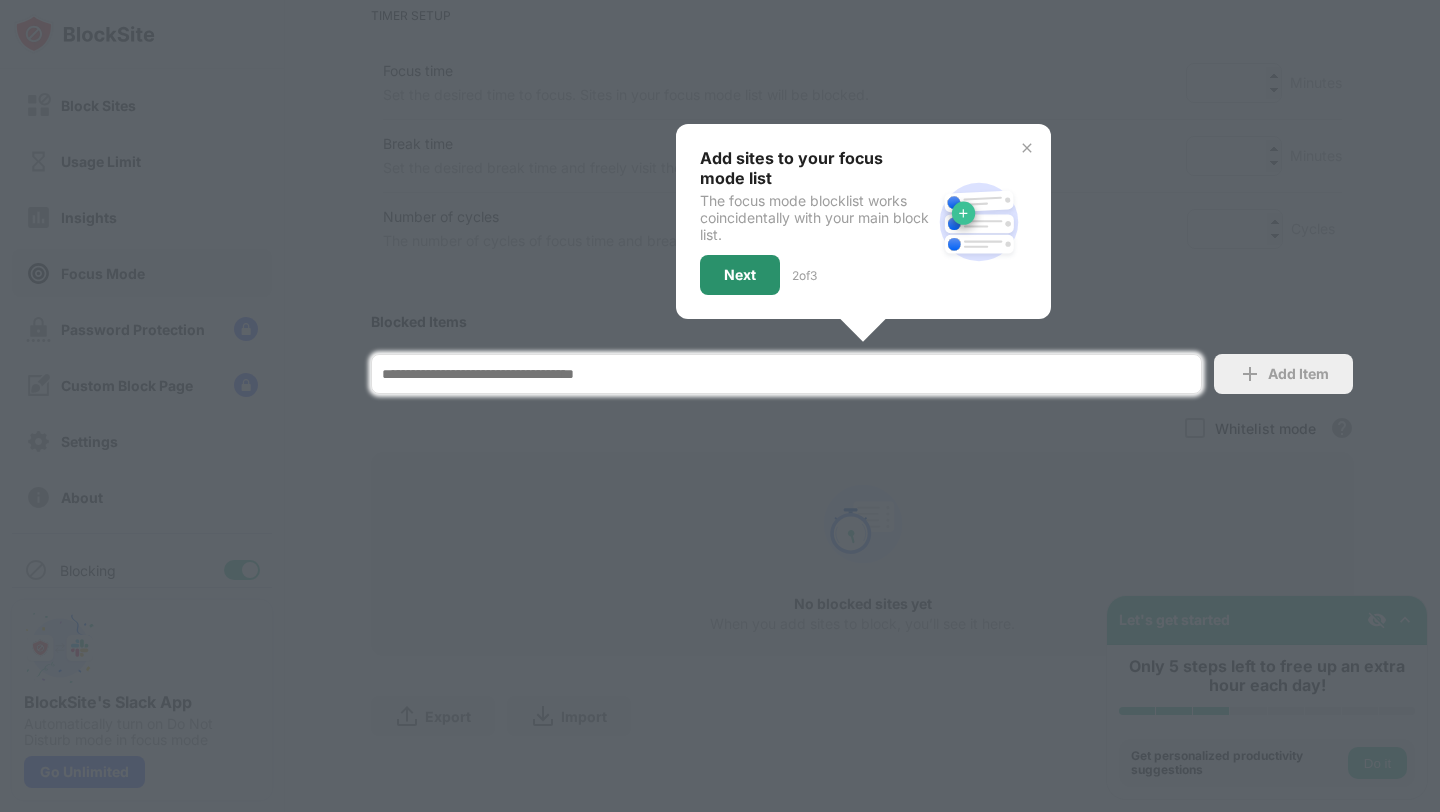 click on "Next" at bounding box center (740, 275) 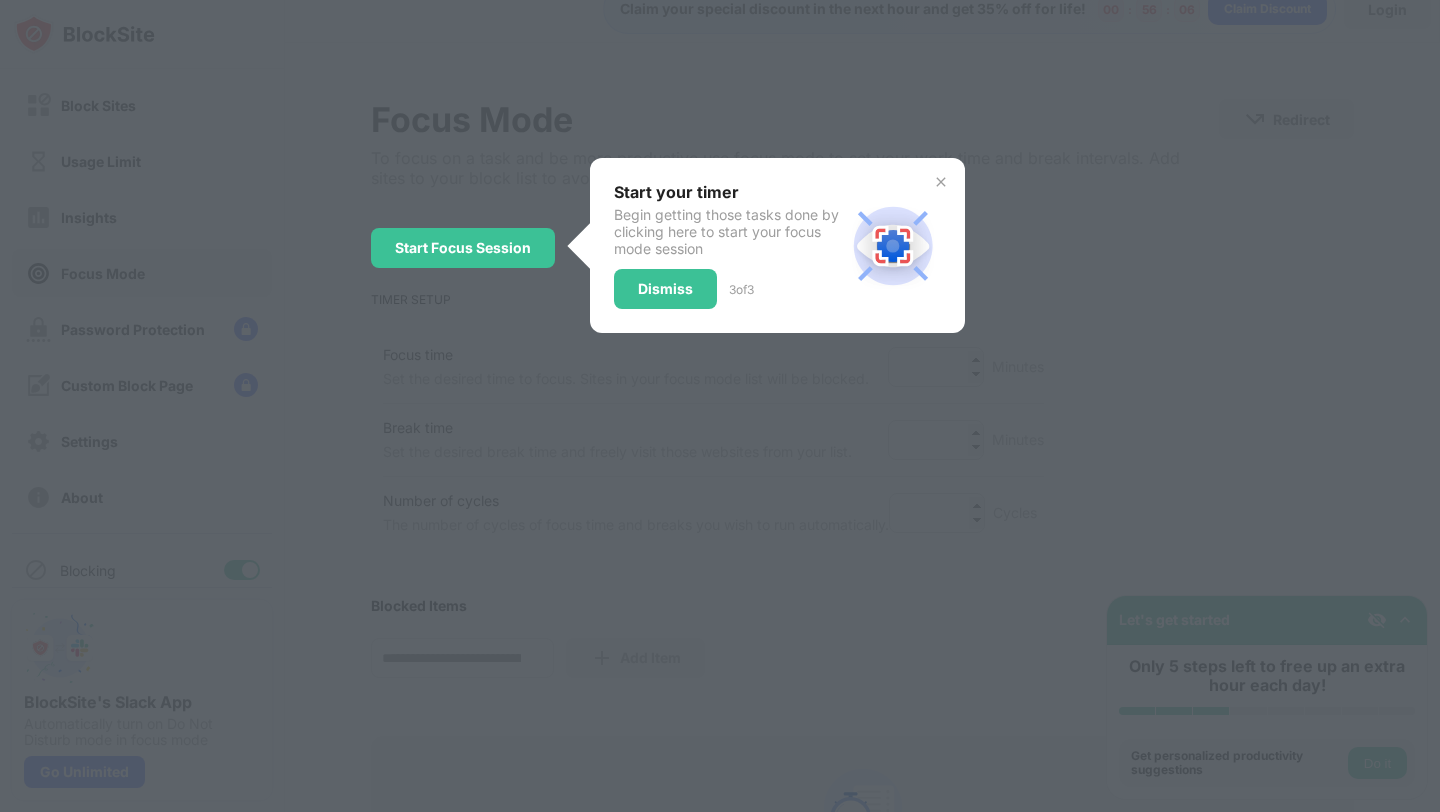 scroll, scrollTop: 0, scrollLeft: 0, axis: both 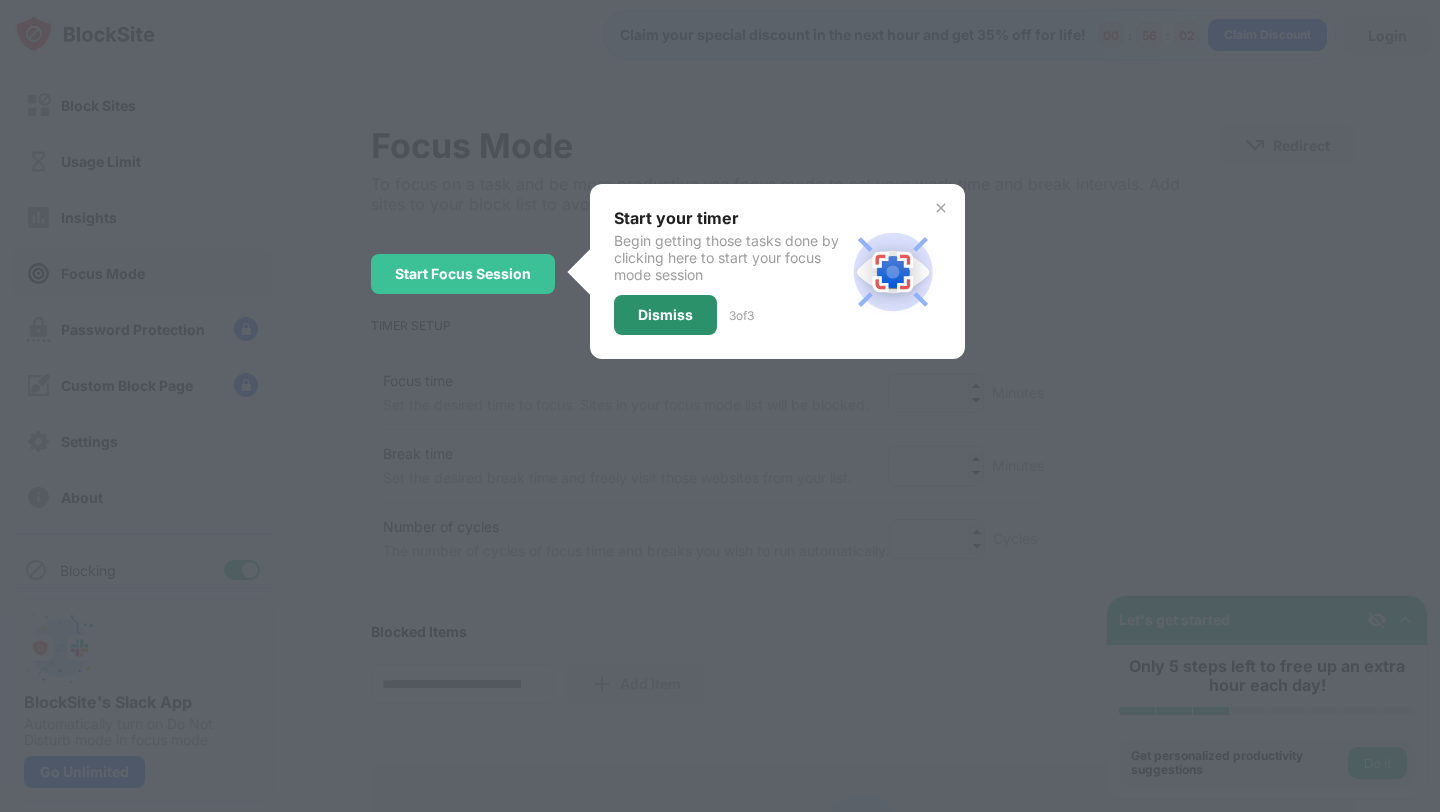 click on "Dismiss" at bounding box center [665, 315] 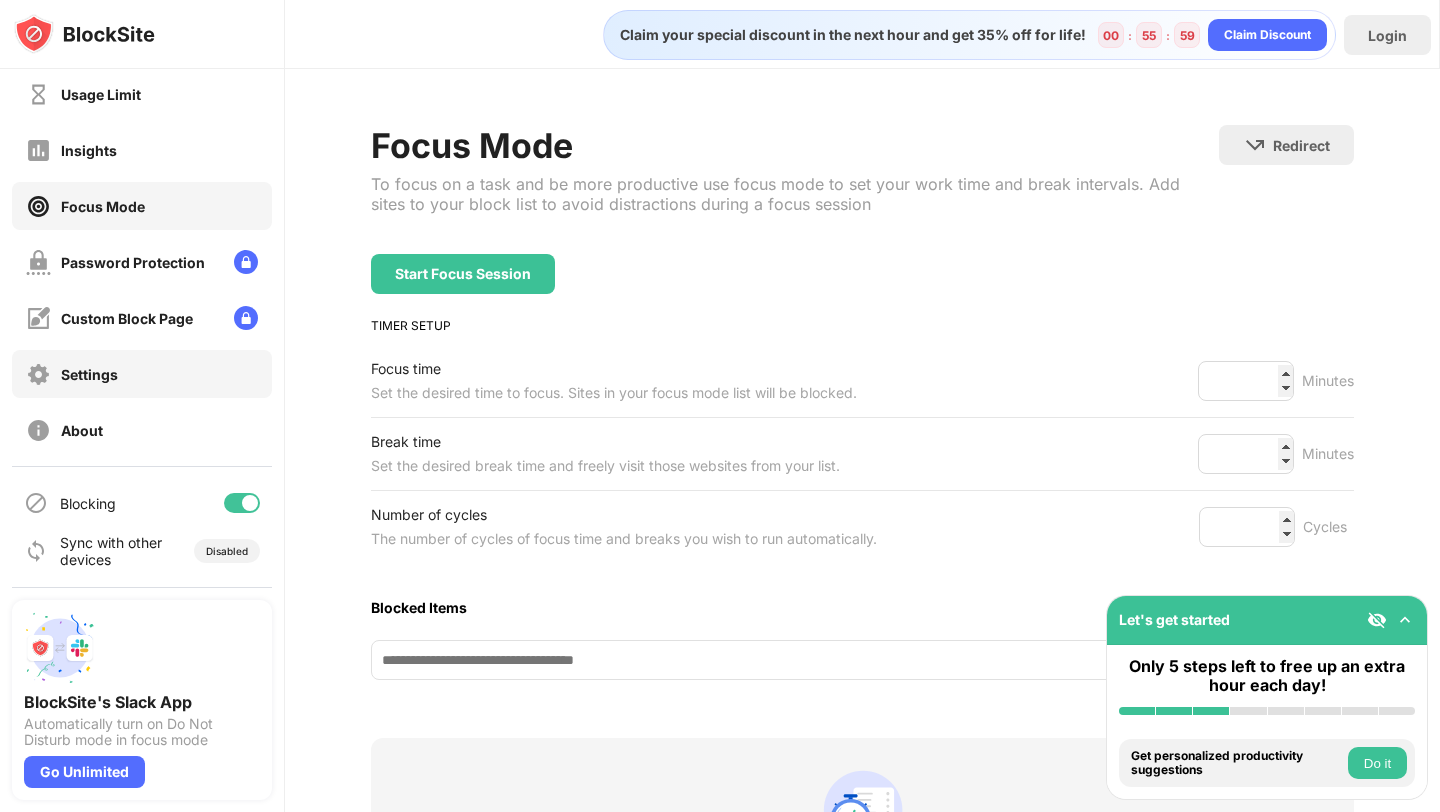 scroll, scrollTop: 0, scrollLeft: 0, axis: both 